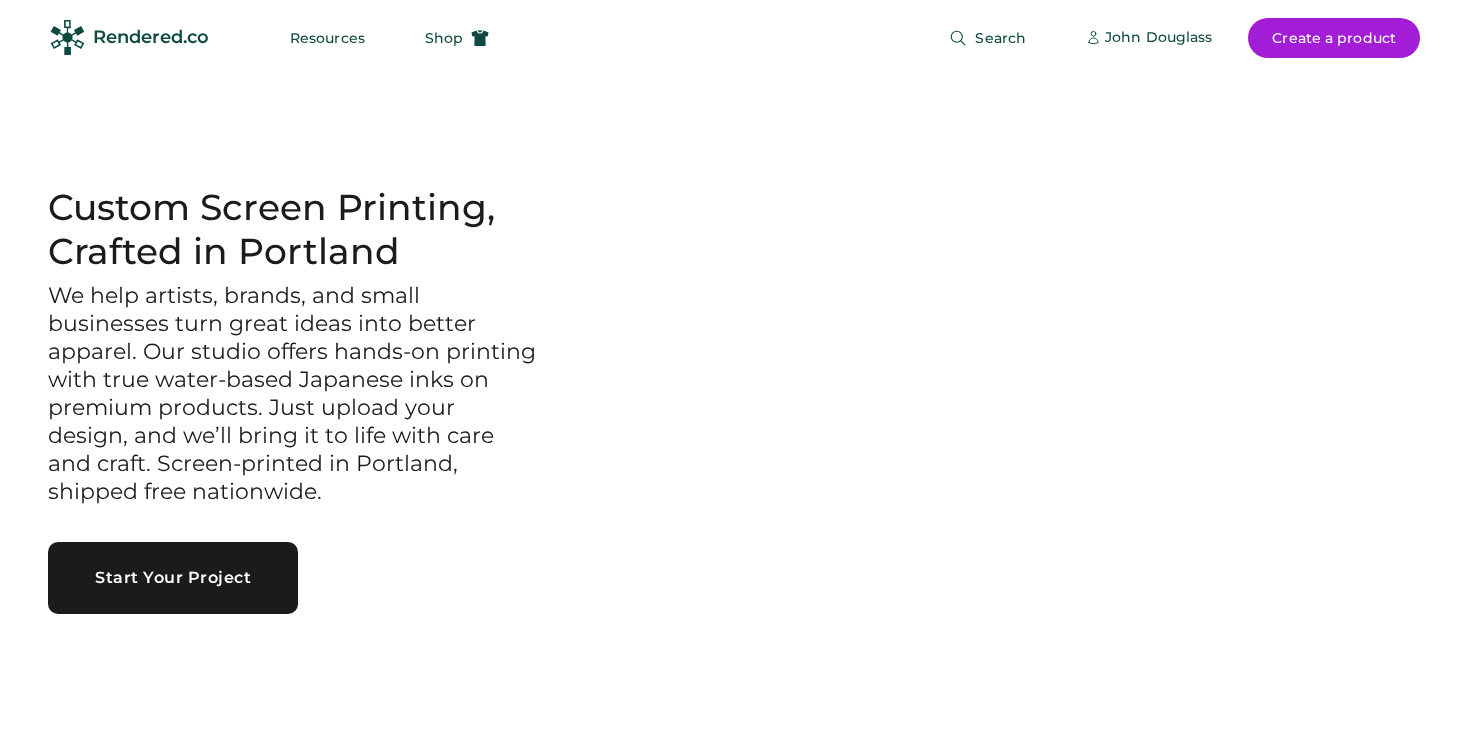 scroll, scrollTop: 0, scrollLeft: 0, axis: both 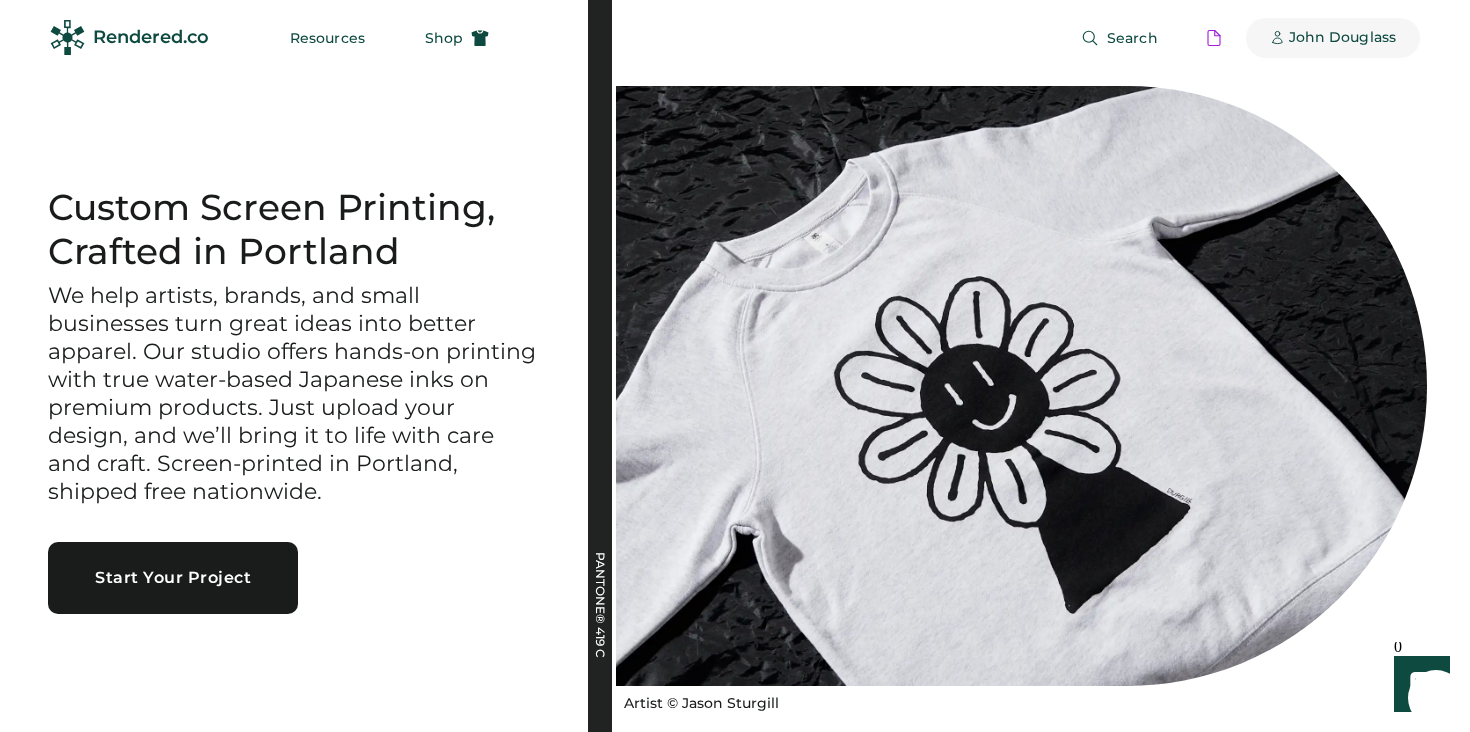 click on "John Douglass" at bounding box center (1342, 38) 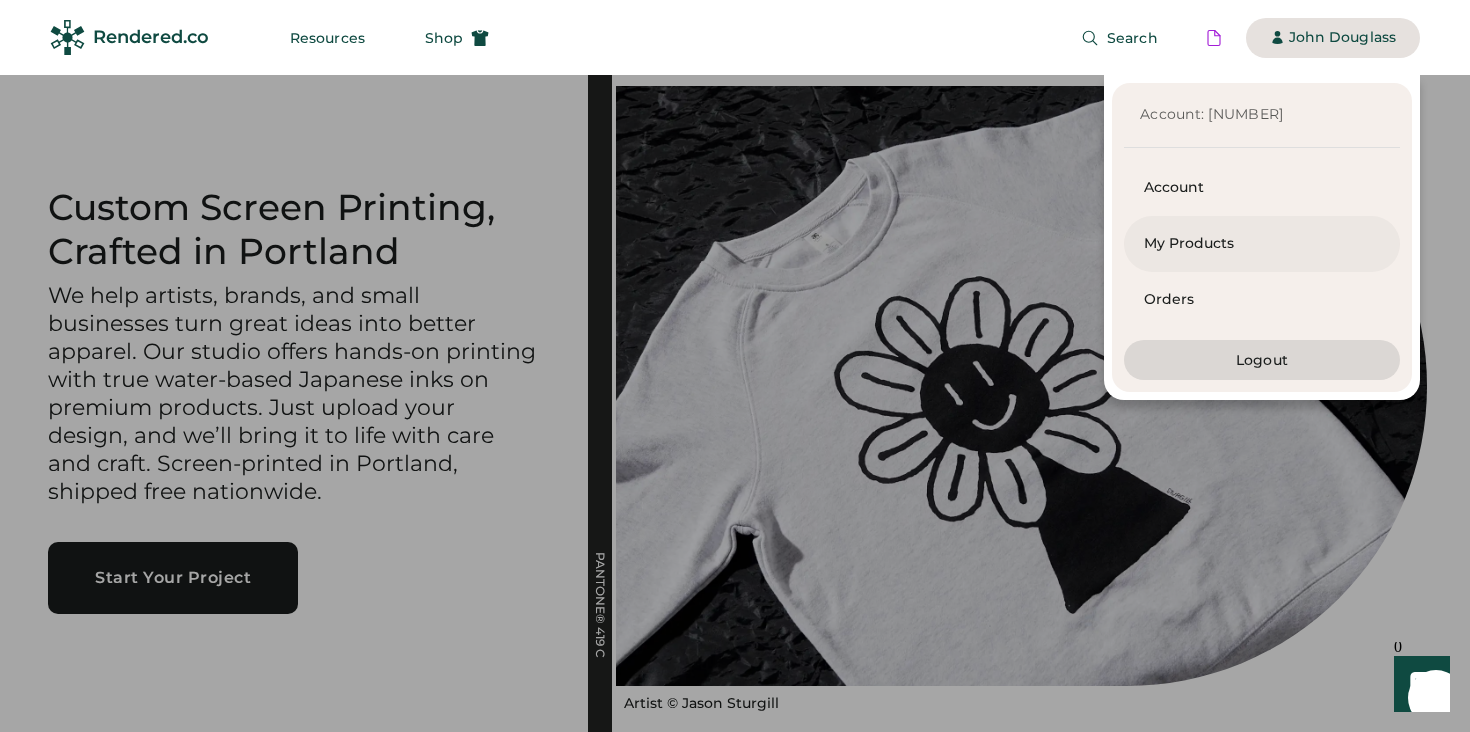 click on "My Products" at bounding box center [1262, 244] 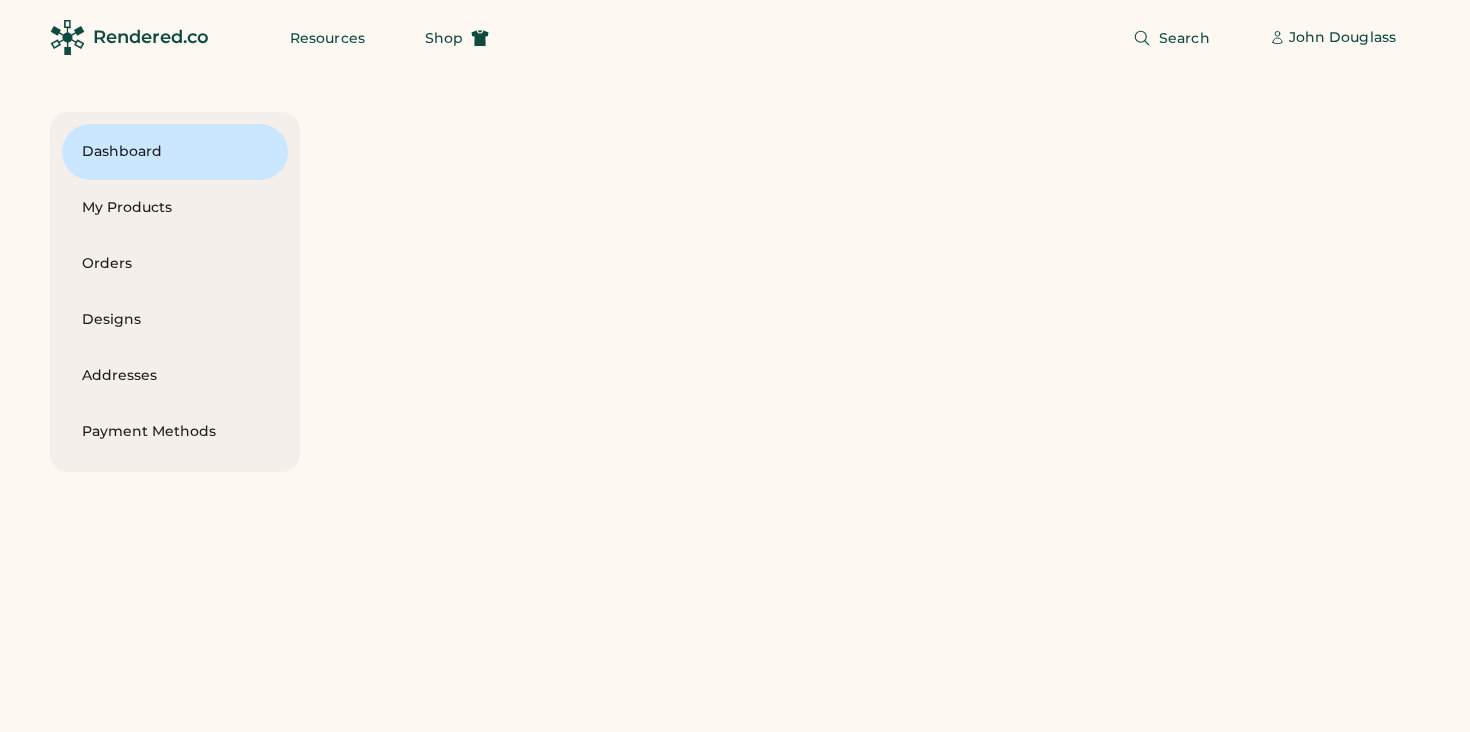 scroll, scrollTop: 0, scrollLeft: 0, axis: both 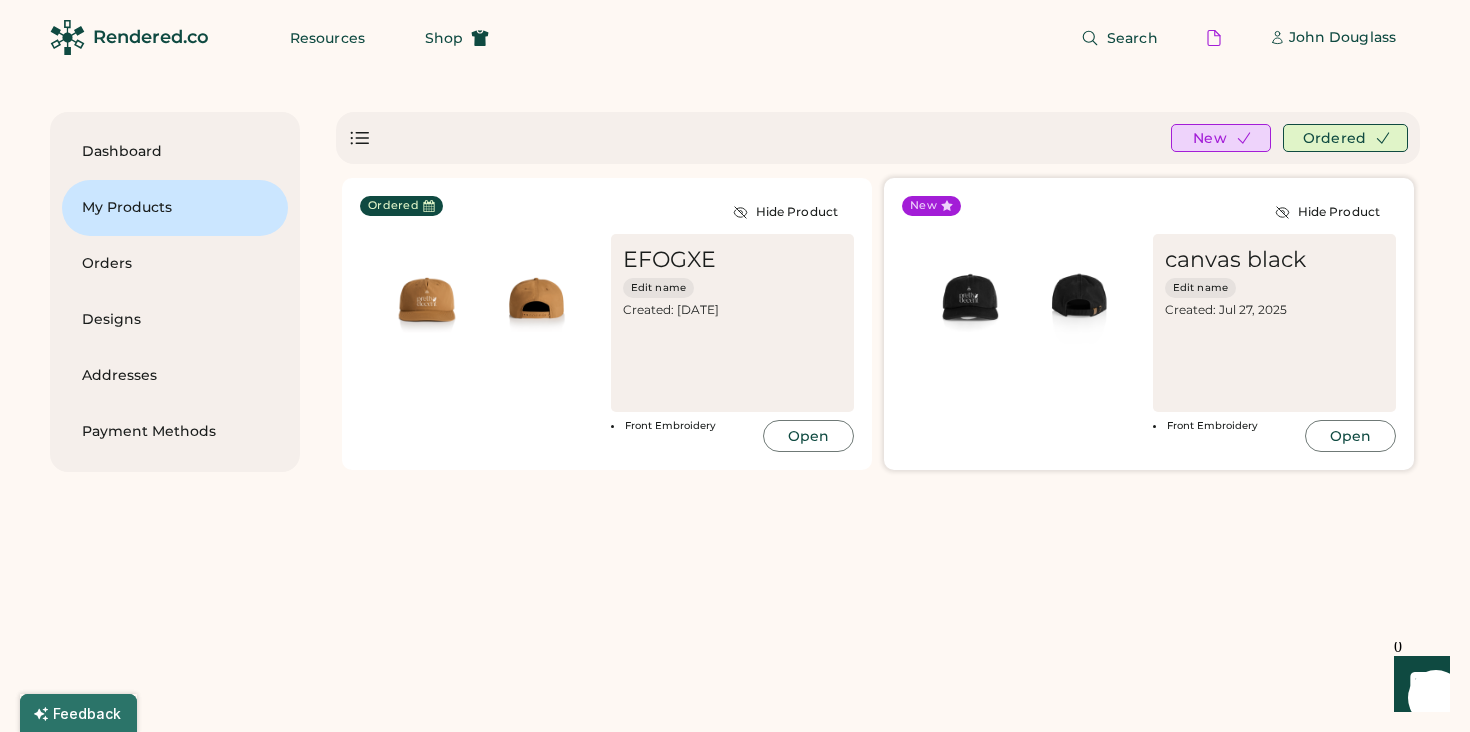 click at bounding box center (969, 301) 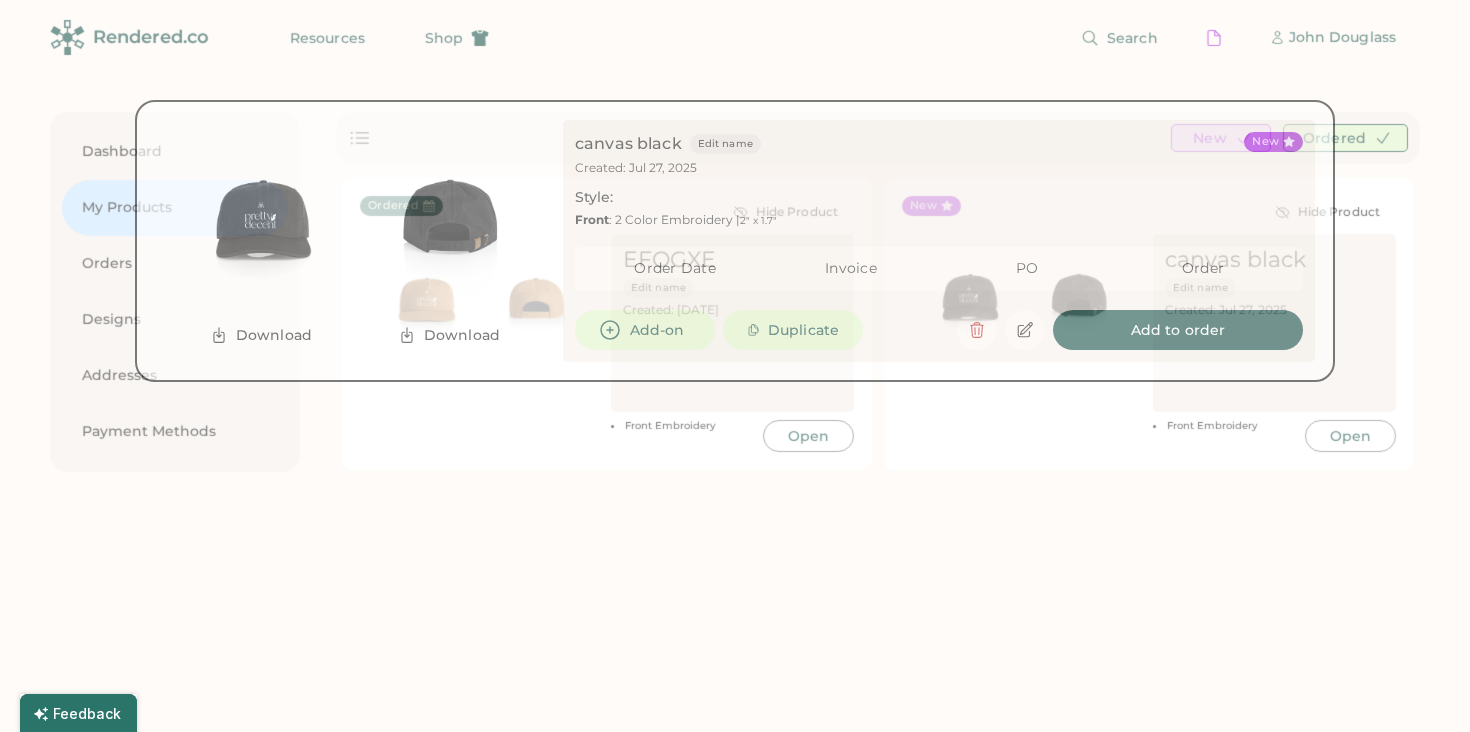 scroll, scrollTop: 0, scrollLeft: 0, axis: both 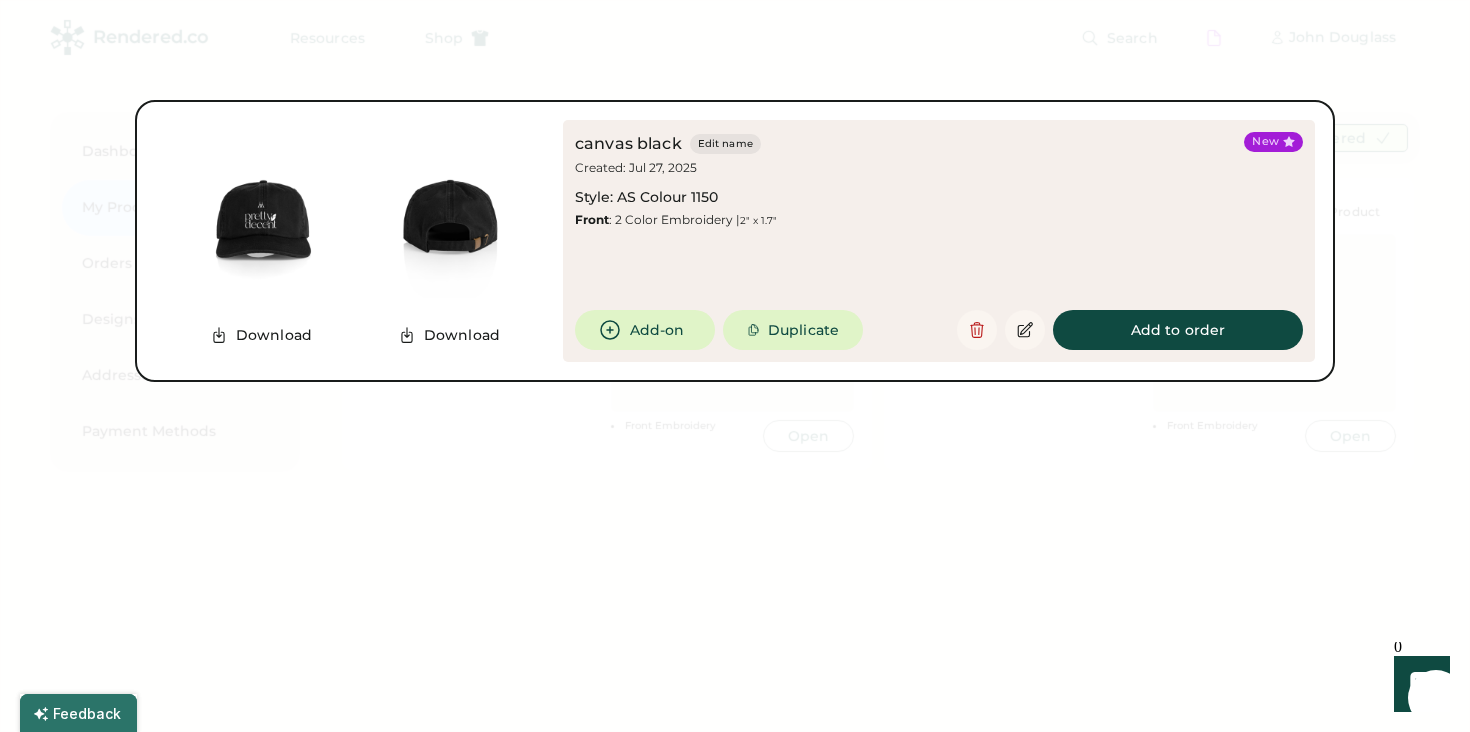 click on "canvas black Edit name Created: Jul 27, 2025 Style: AS Colour 1150  Front : 2 Color Embroidery |  2" x 1.7"" at bounding box center (905, 180) 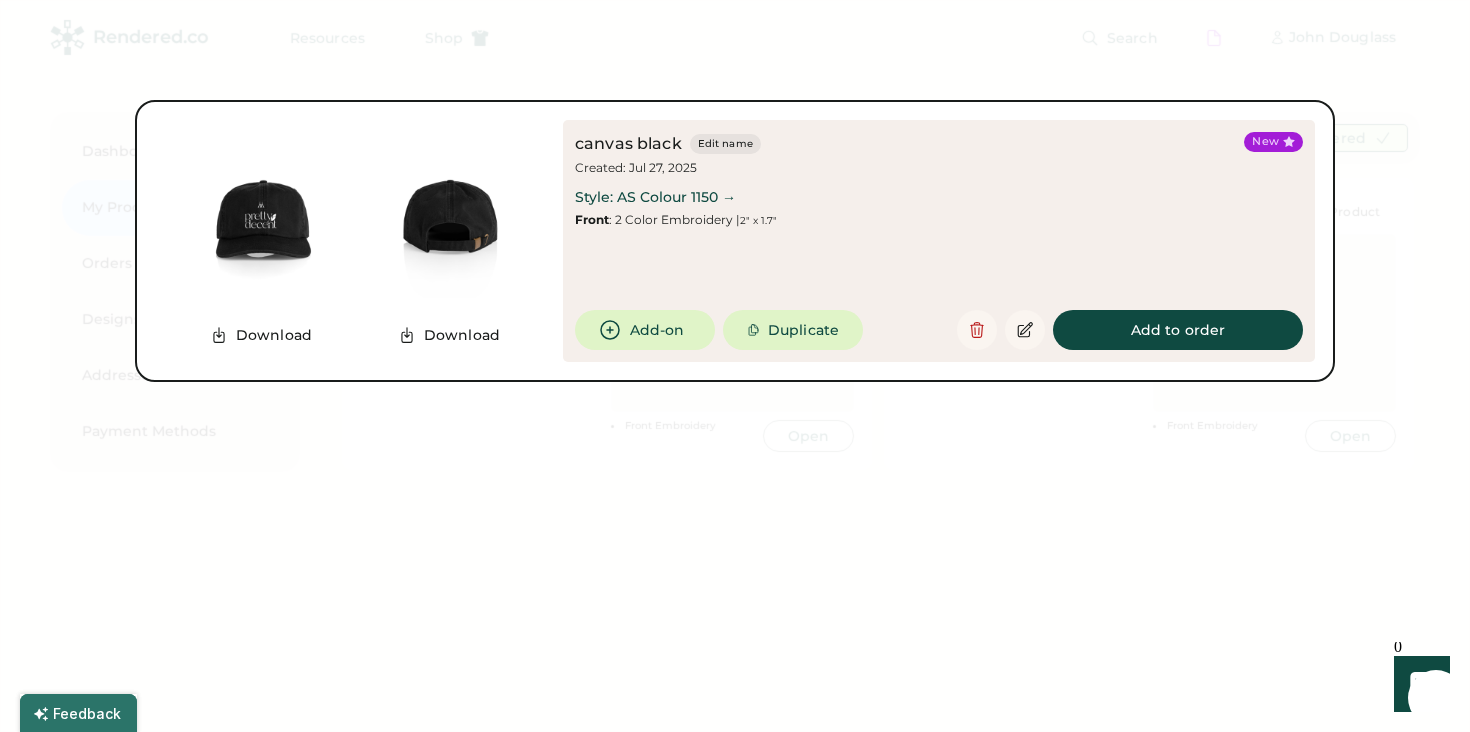 click on "Style: AS Colour 1150 →" at bounding box center (655, 198) 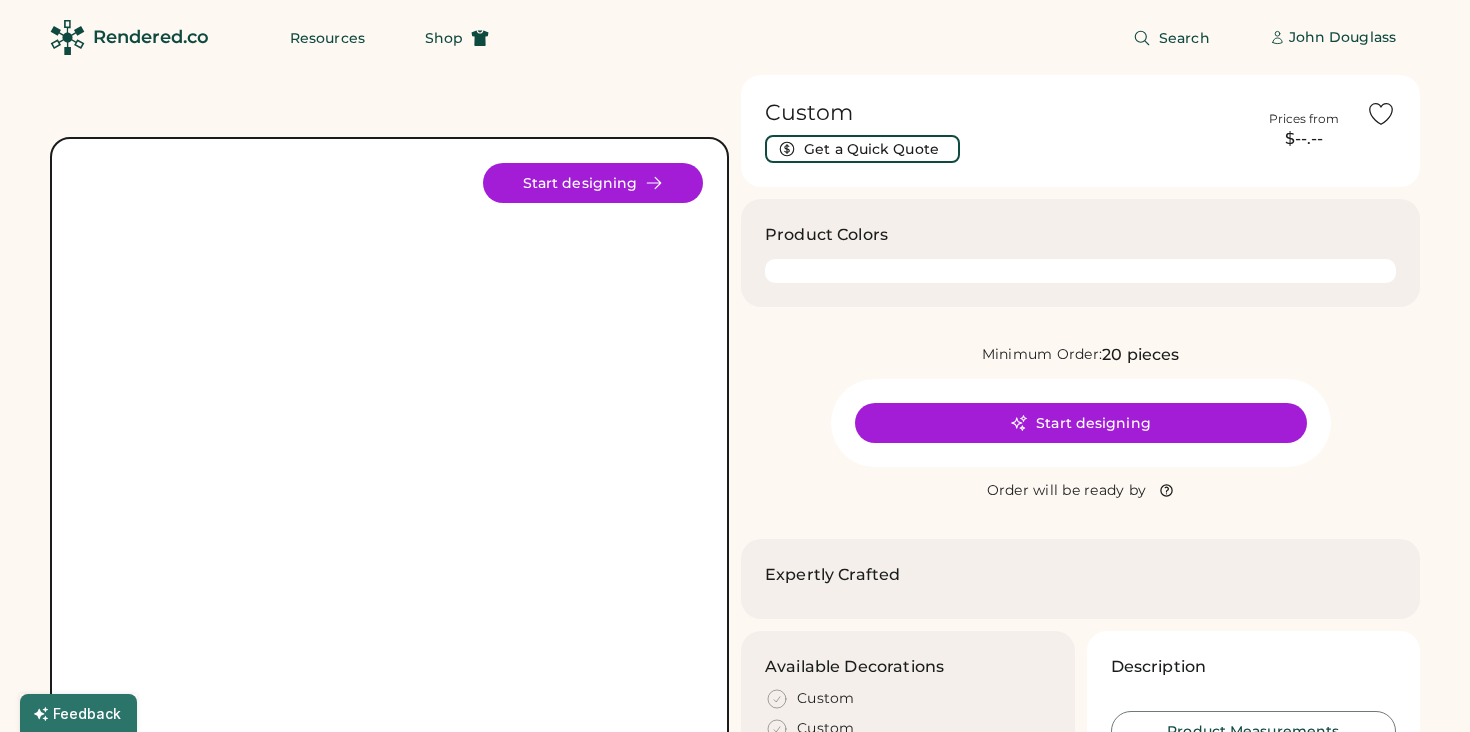 scroll, scrollTop: 0, scrollLeft: 0, axis: both 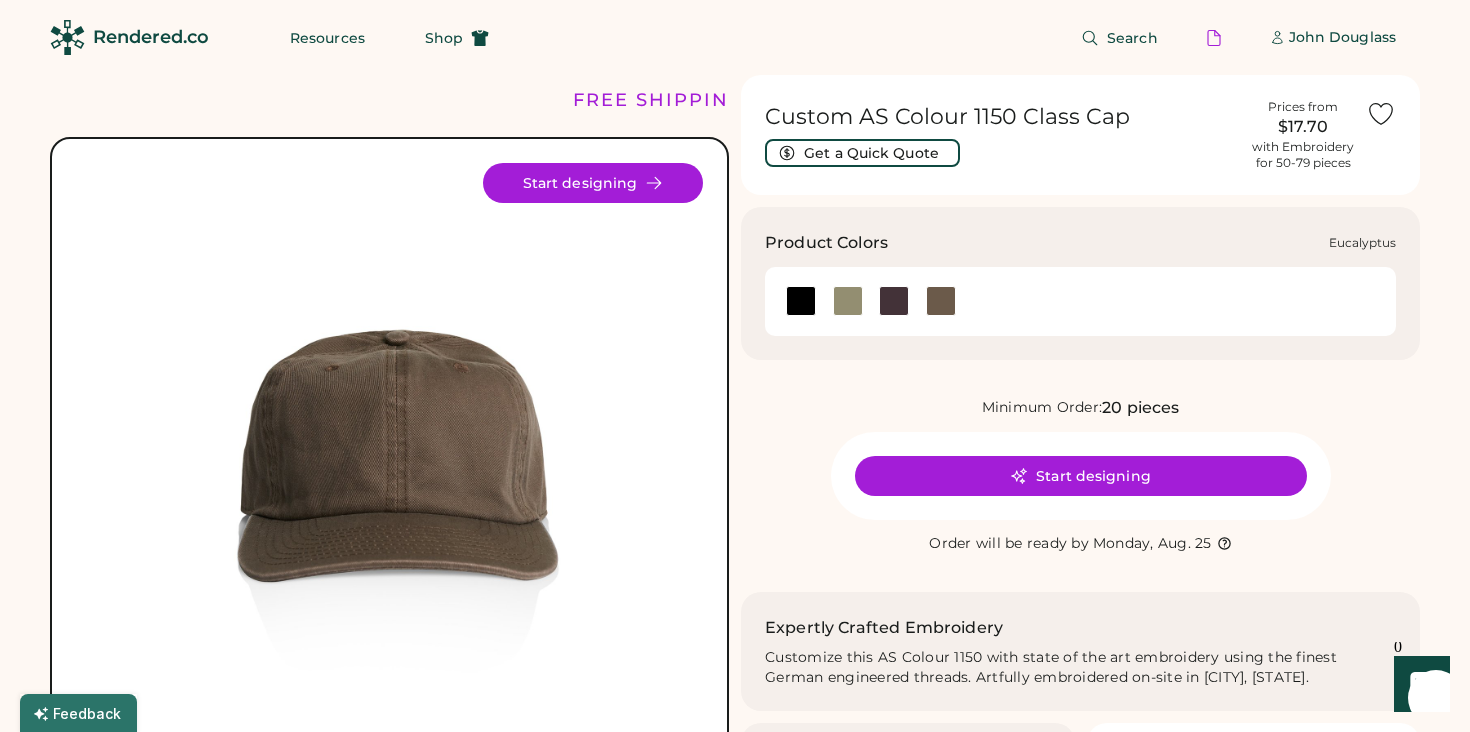 click at bounding box center (848, 301) 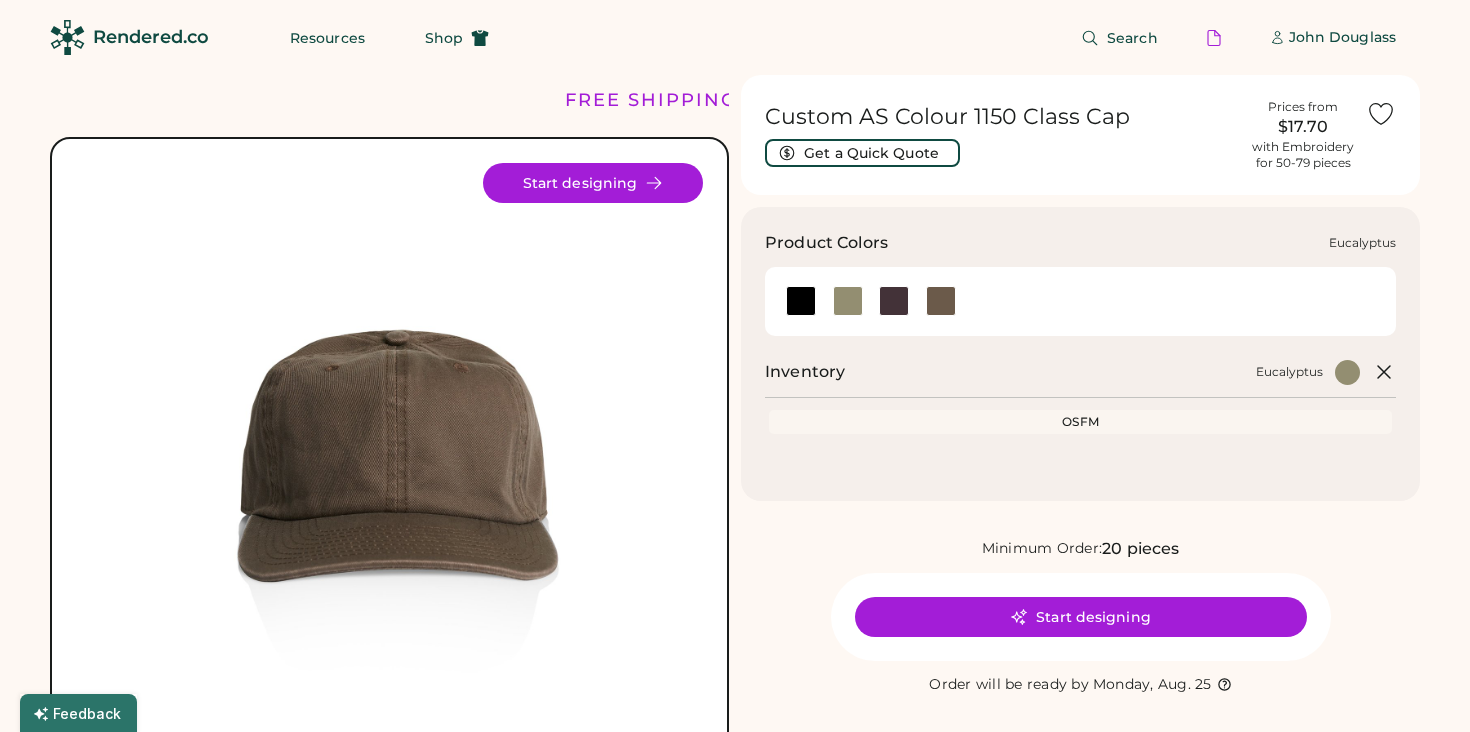 scroll, scrollTop: 0, scrollLeft: 0, axis: both 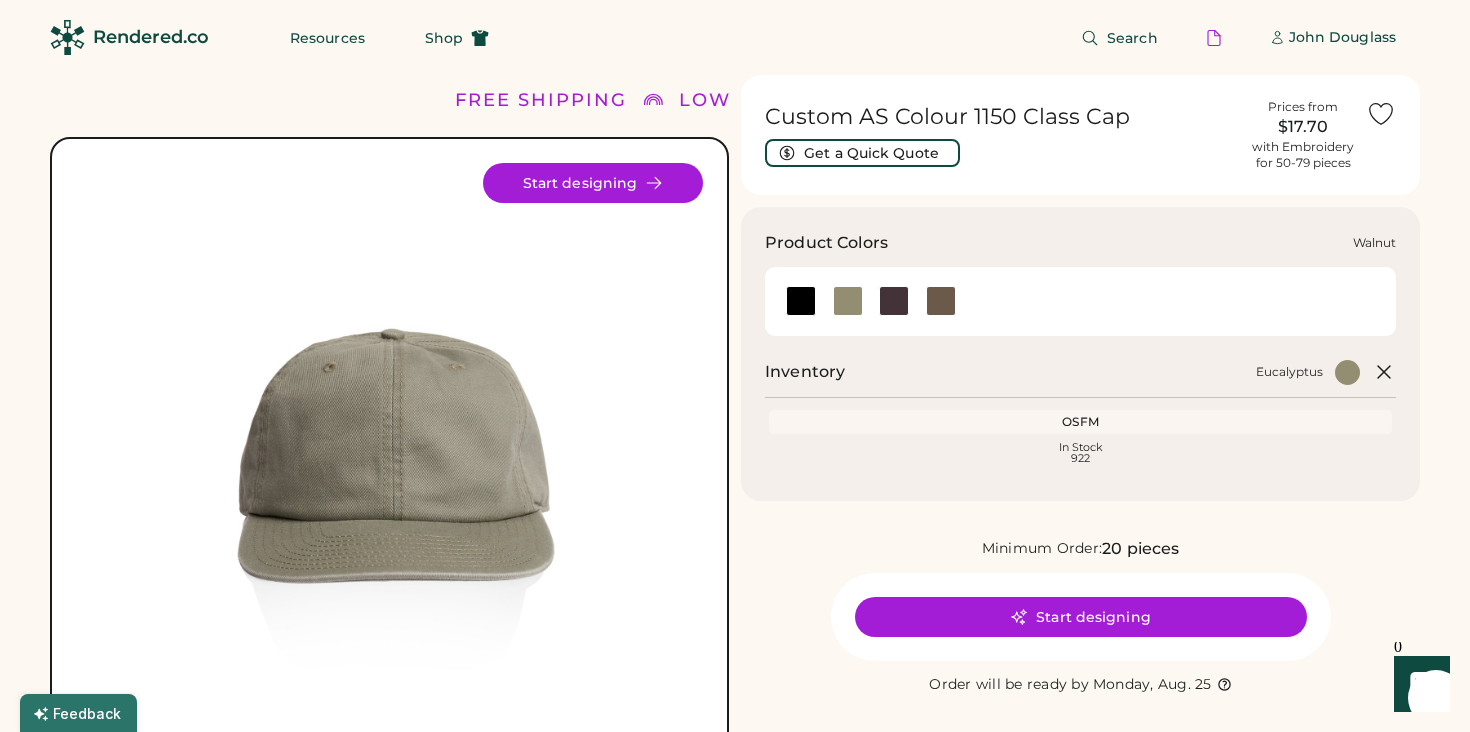 click at bounding box center (941, 301) 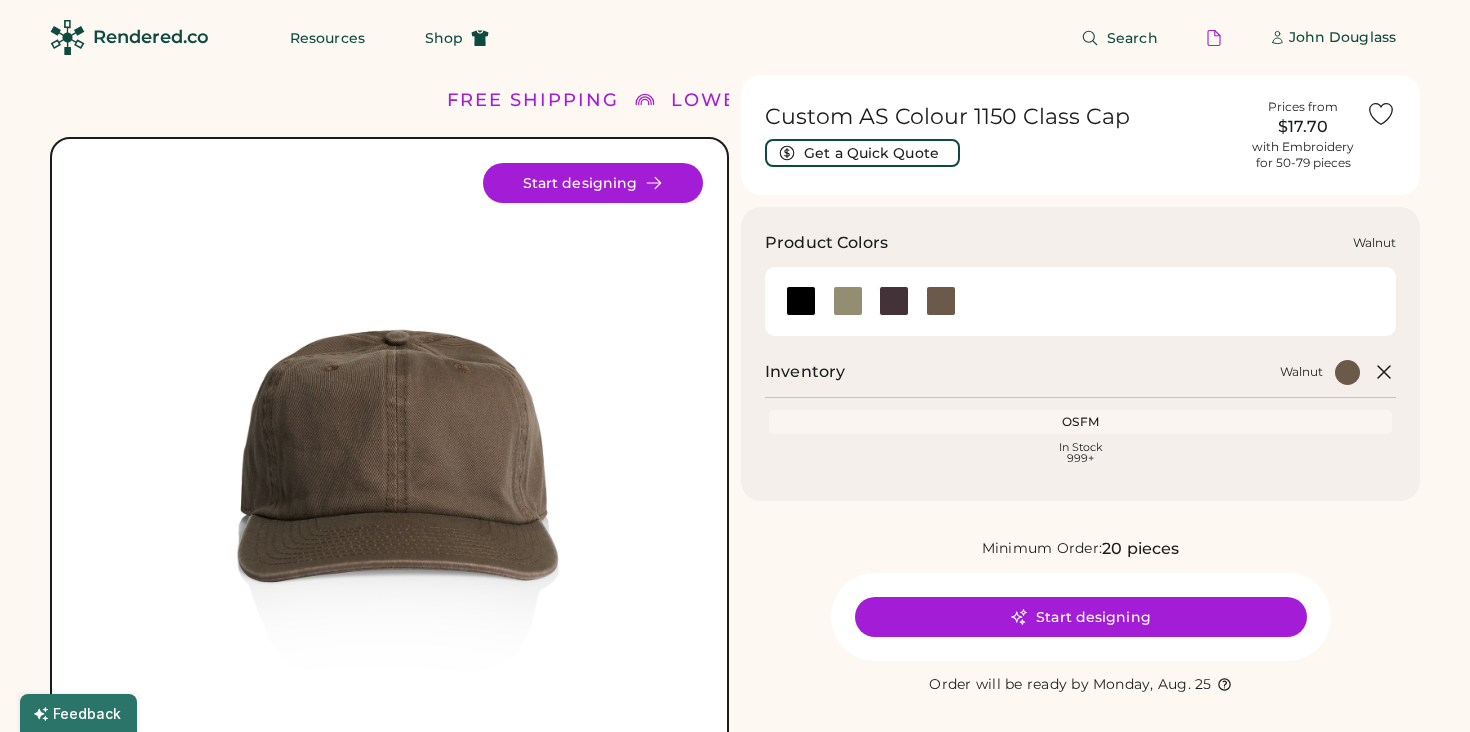 scroll, scrollTop: 0, scrollLeft: 0, axis: both 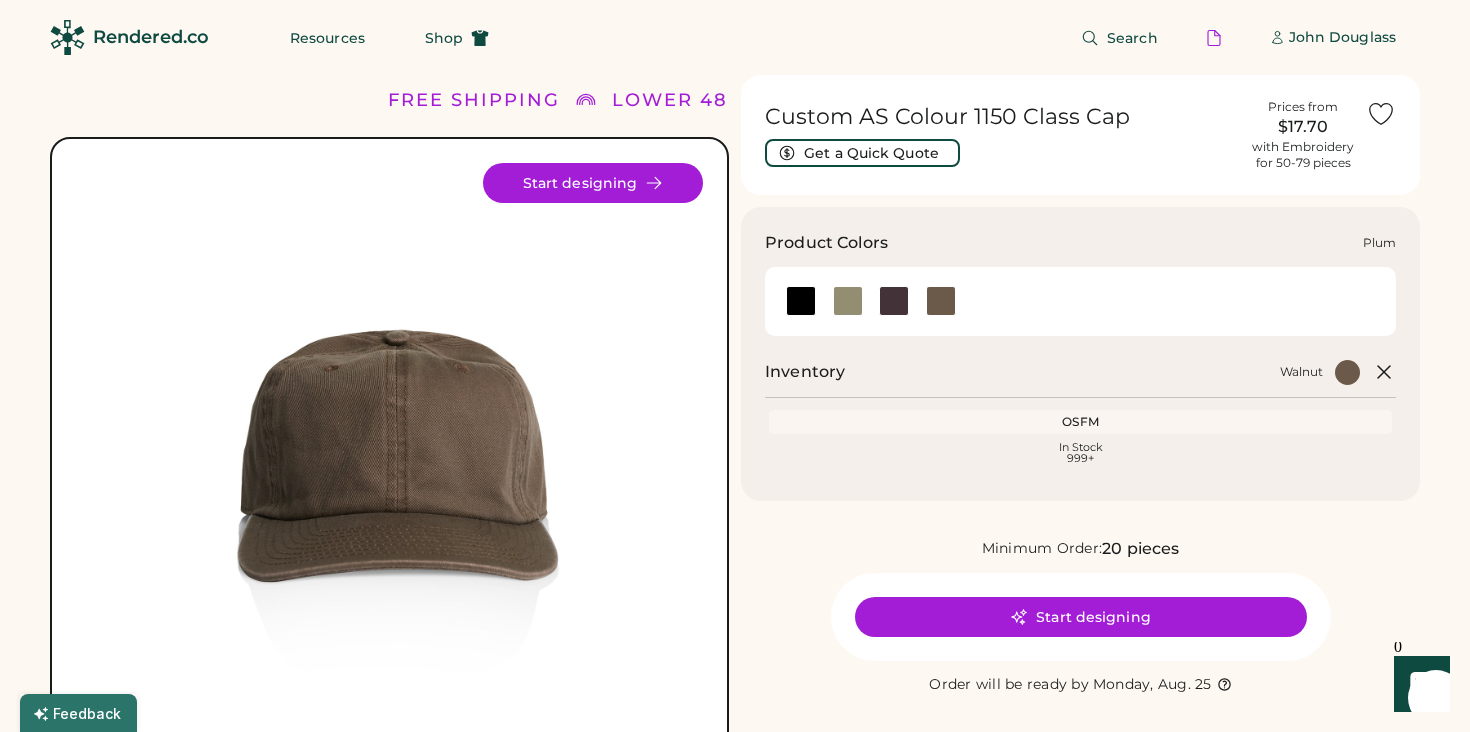click at bounding box center (894, 301) 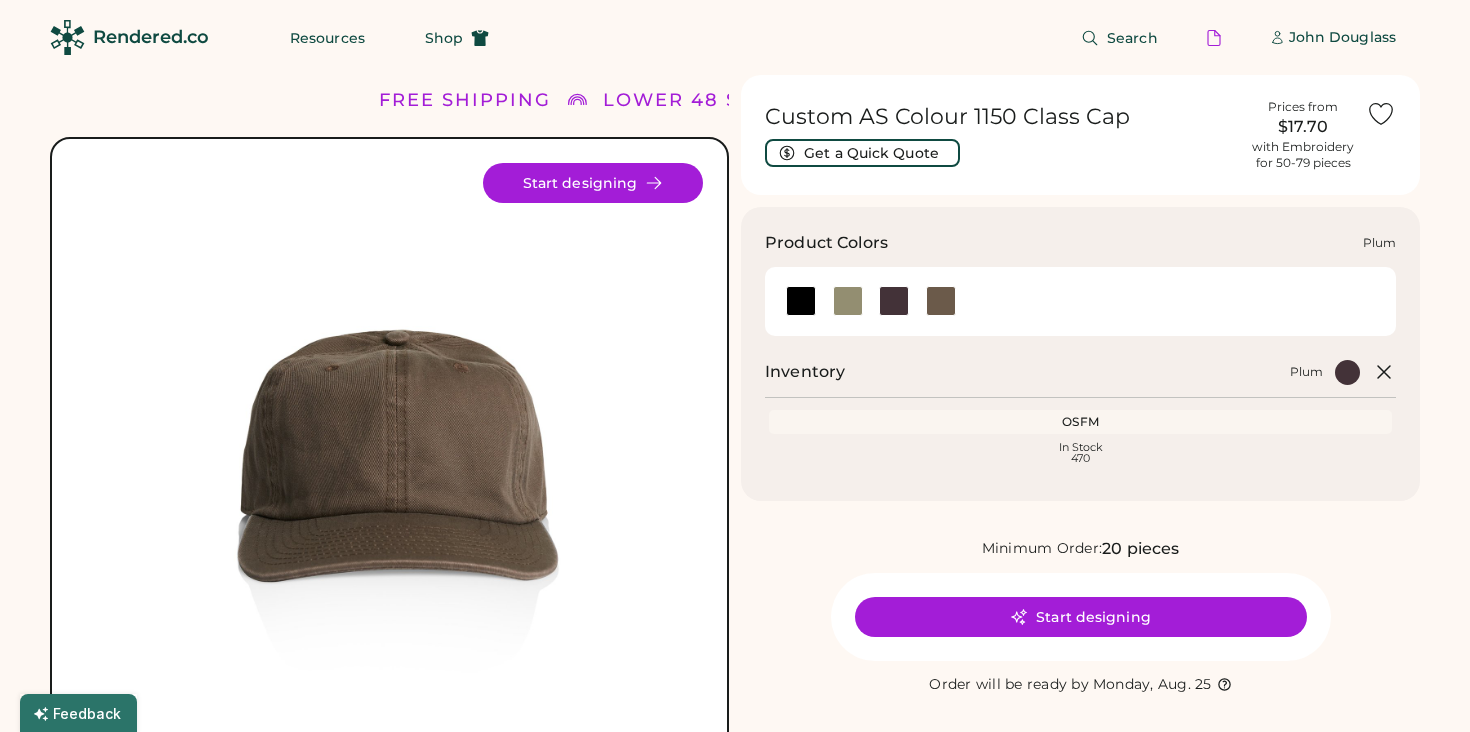 scroll, scrollTop: 0, scrollLeft: 0, axis: both 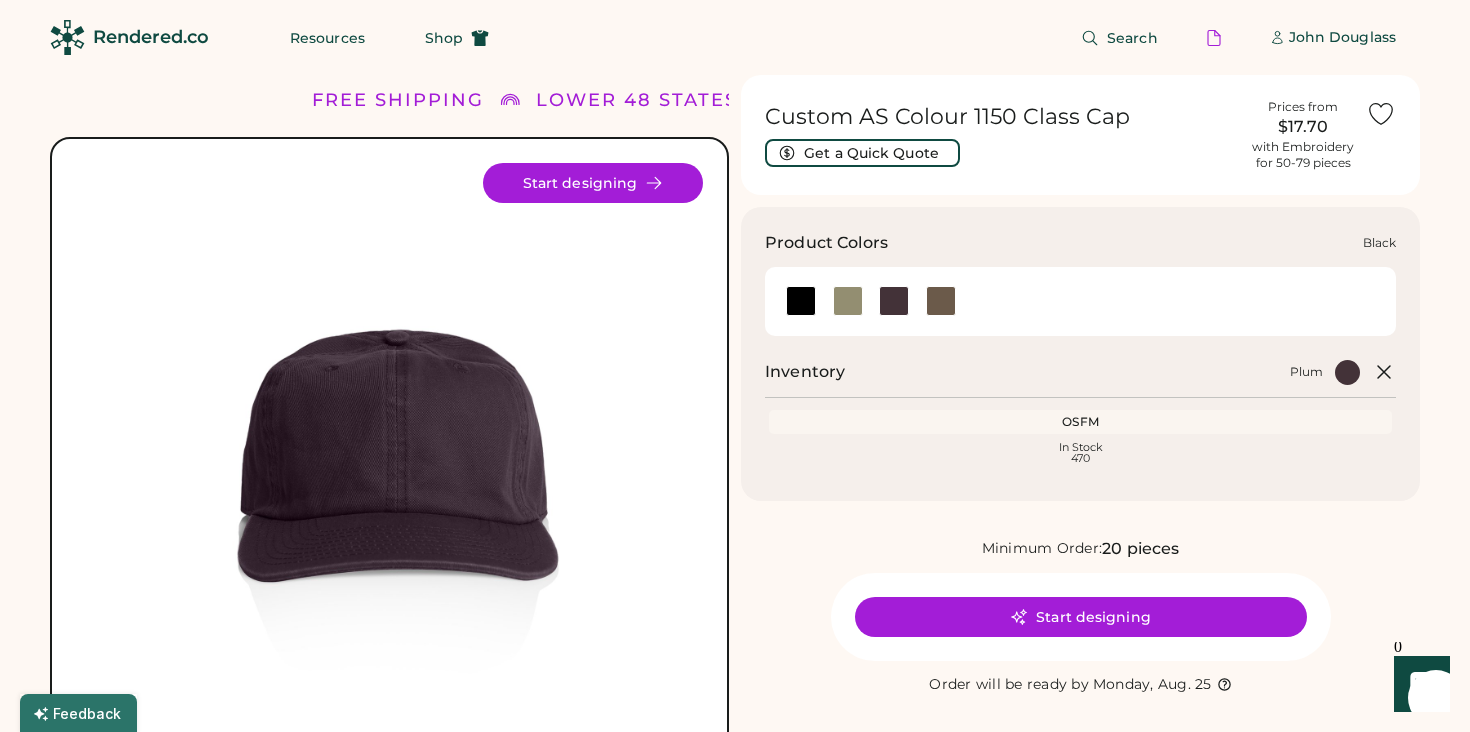 click at bounding box center [801, 301] 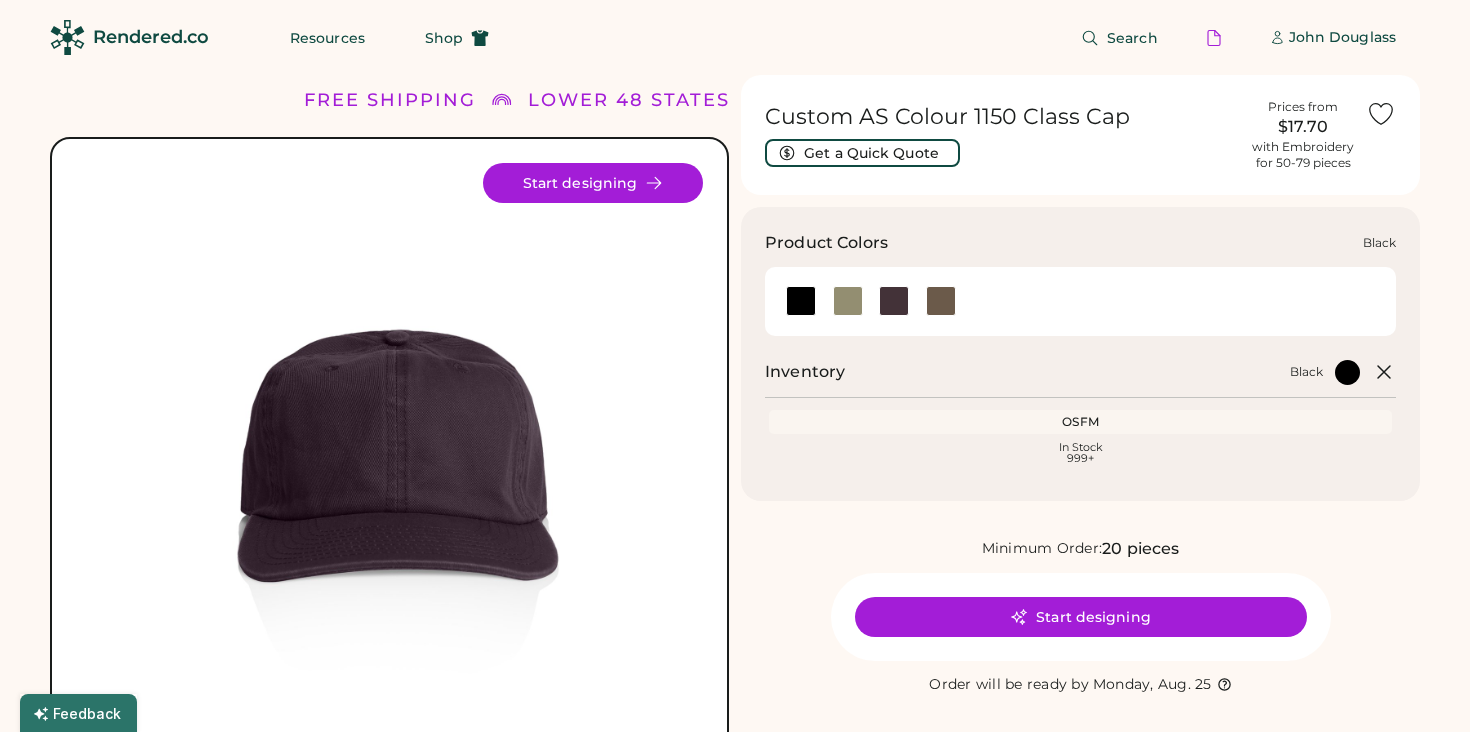 scroll, scrollTop: 0, scrollLeft: 0, axis: both 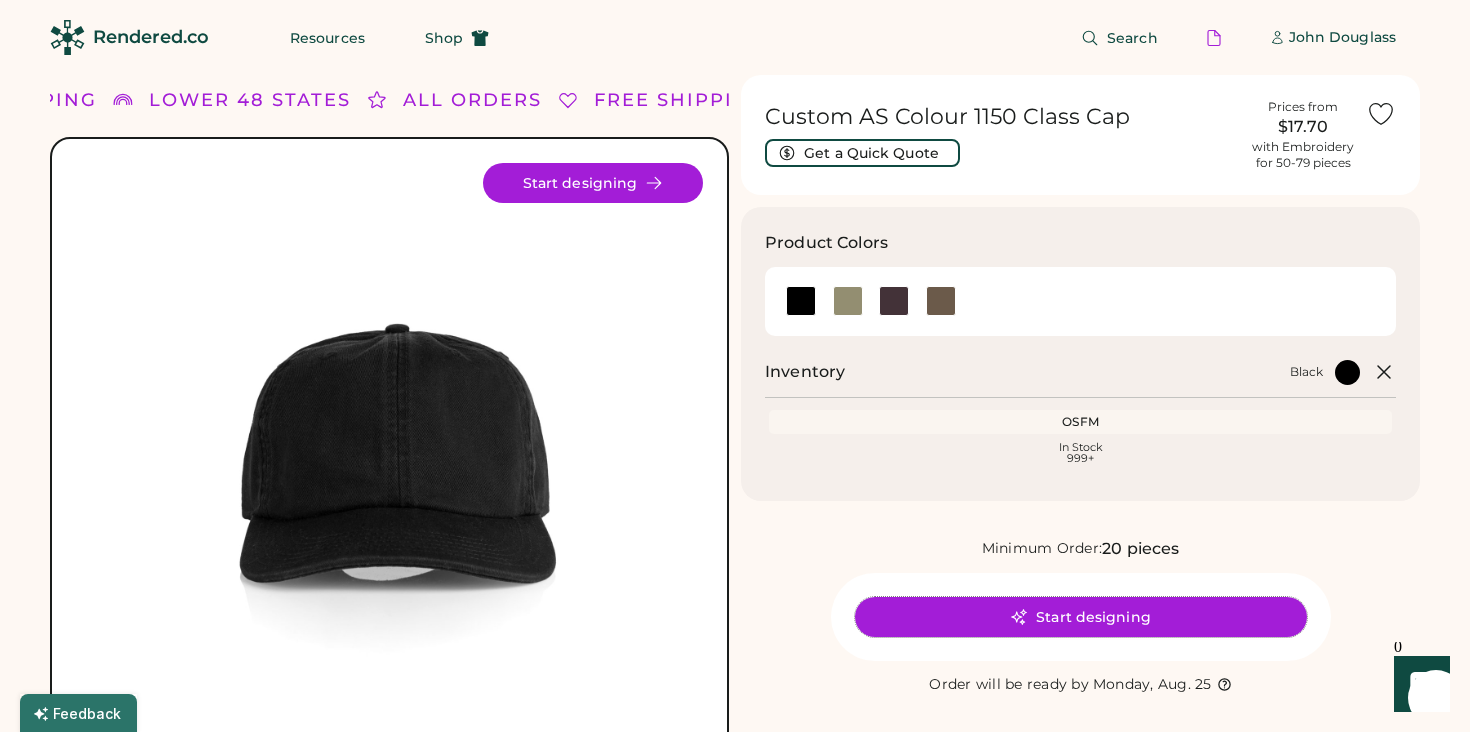 click on "Start designing" at bounding box center [1081, 617] 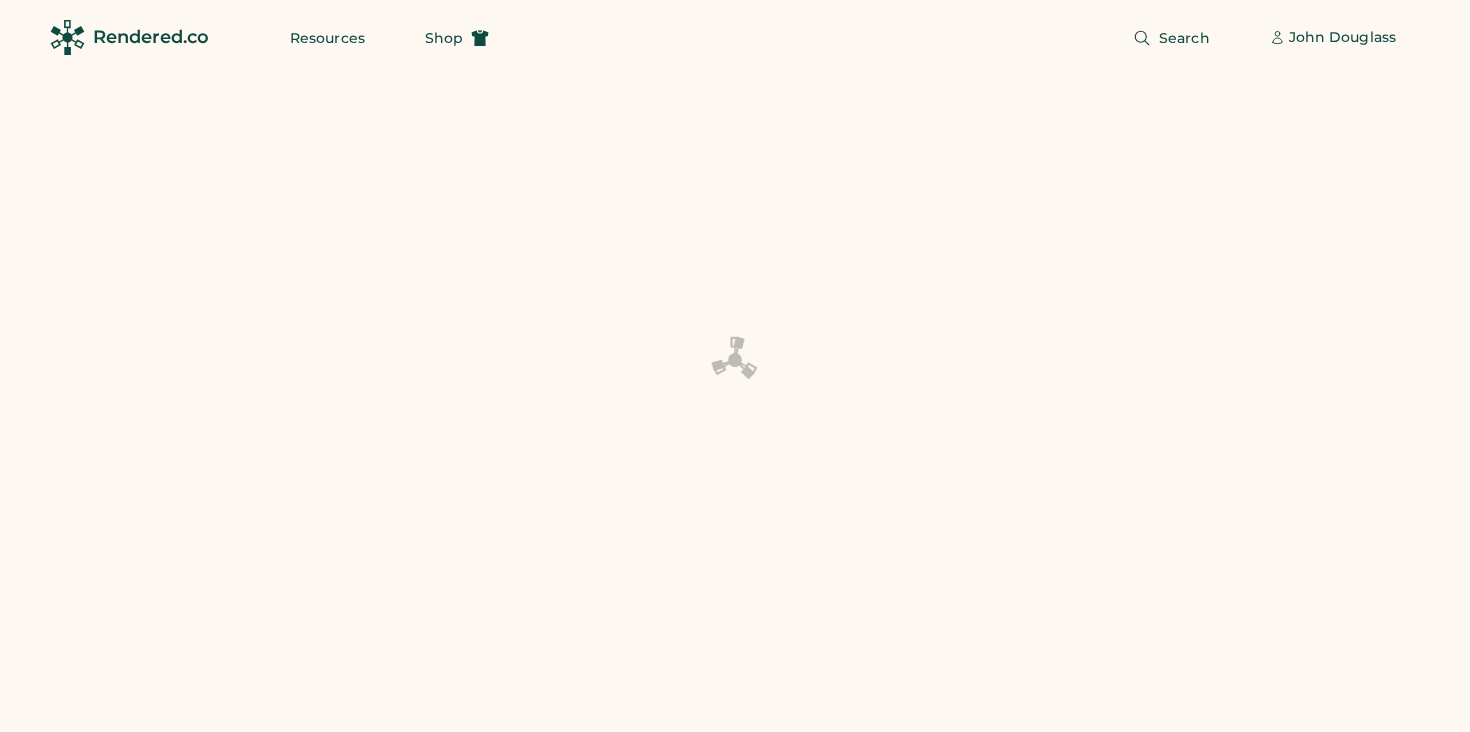 scroll, scrollTop: 0, scrollLeft: 0, axis: both 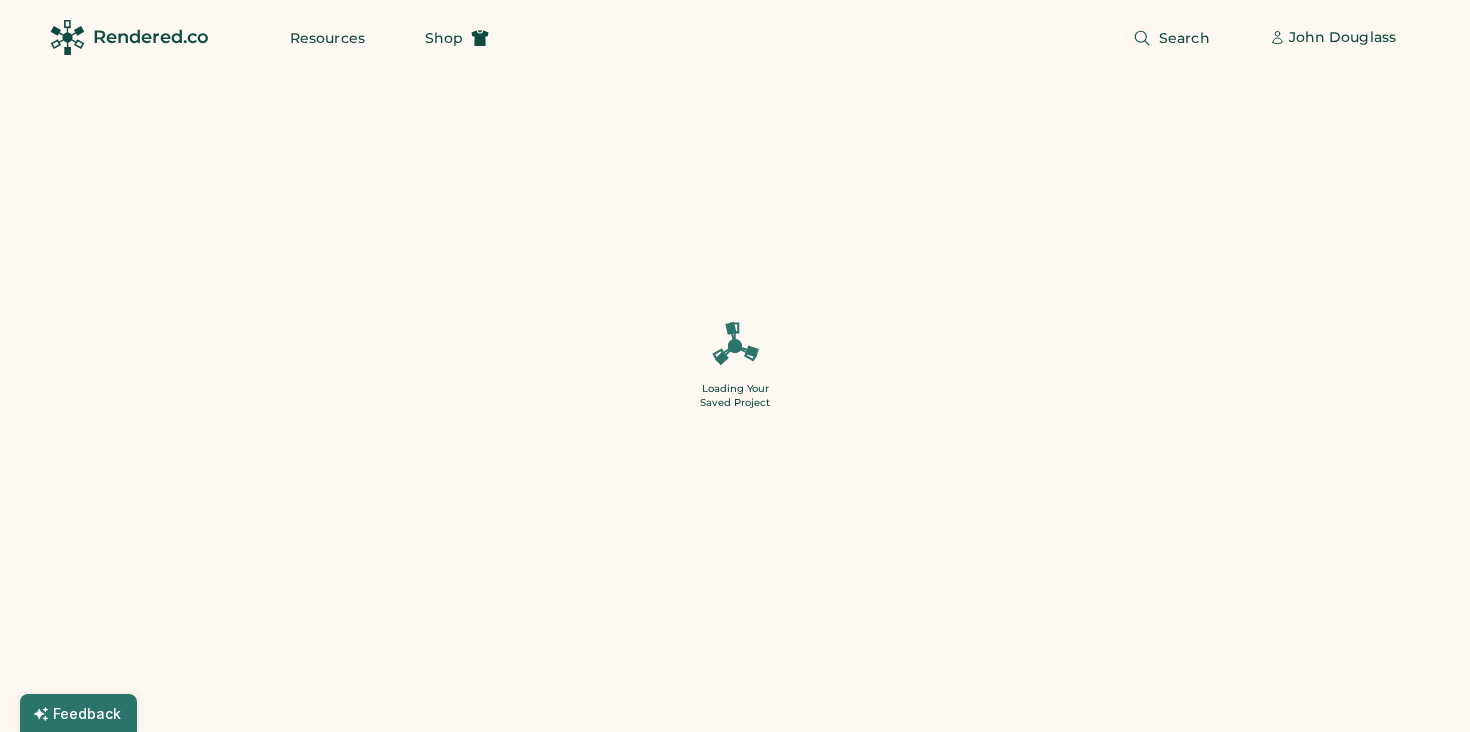 type on "**" 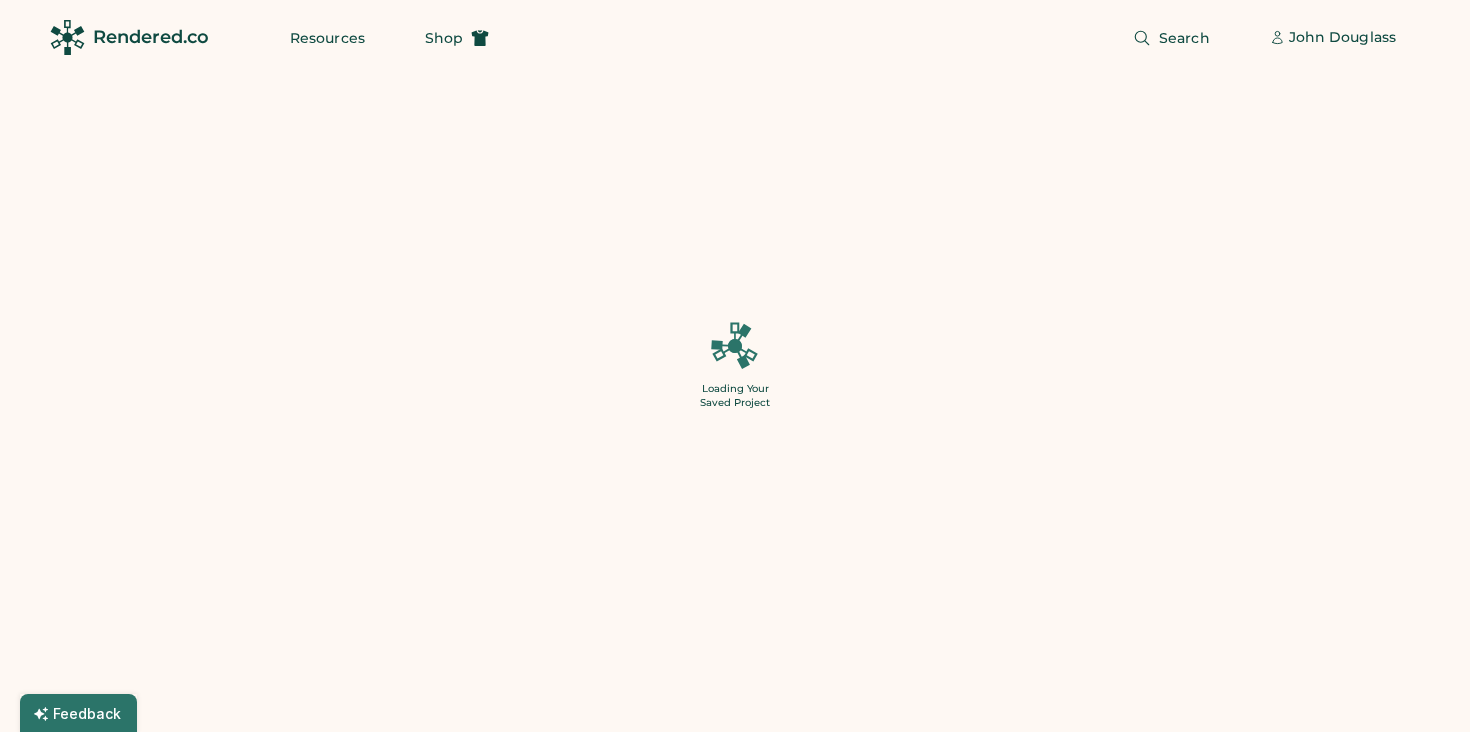 type on "******" 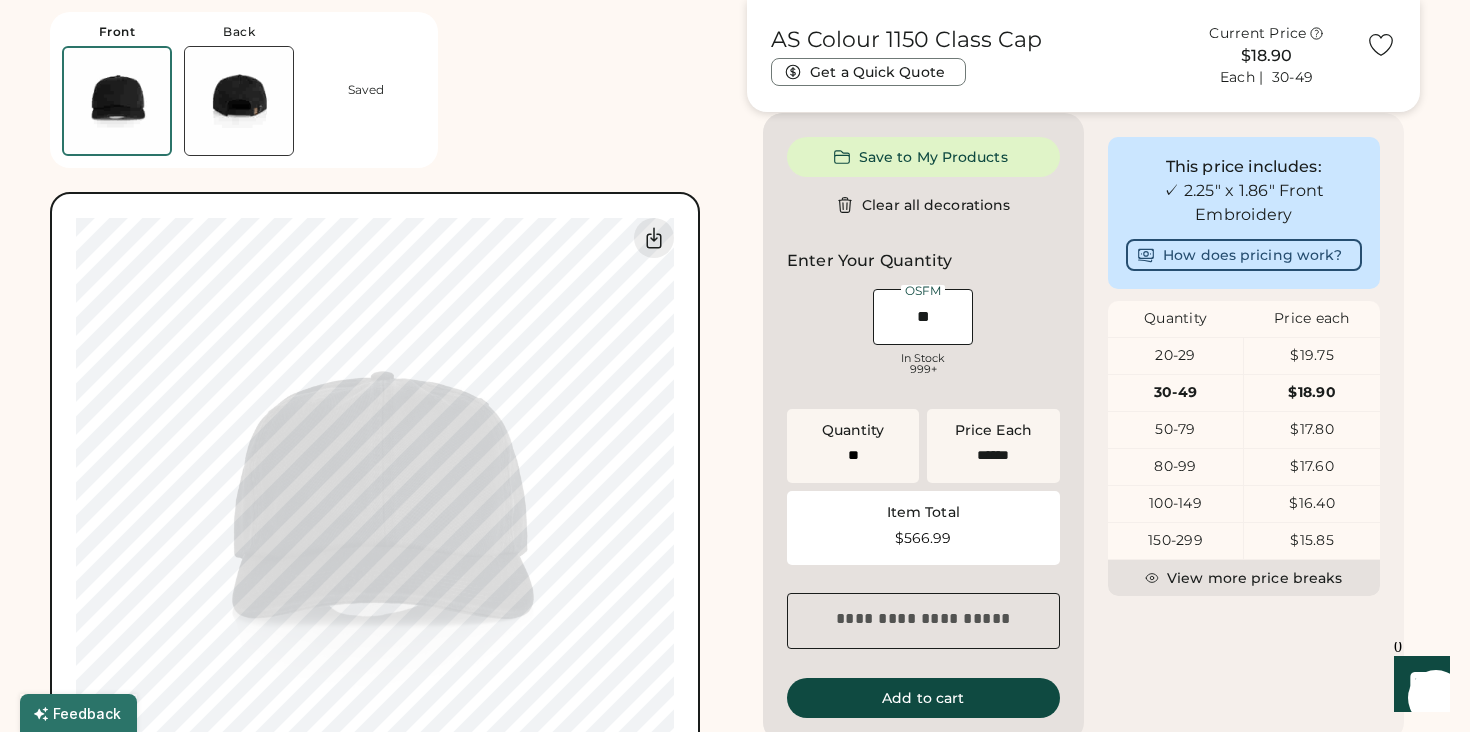 scroll, scrollTop: 429, scrollLeft: 0, axis: vertical 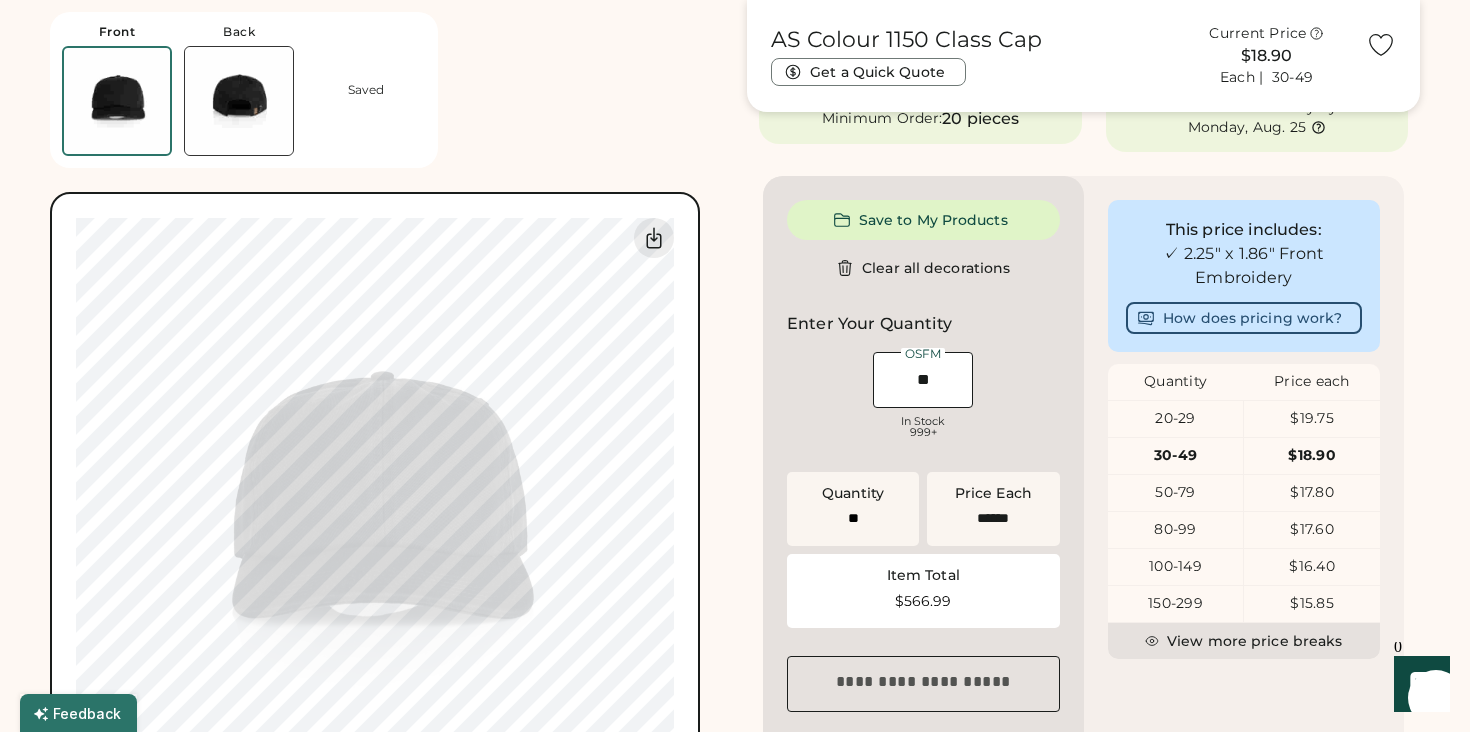 click at bounding box center (239, 101) 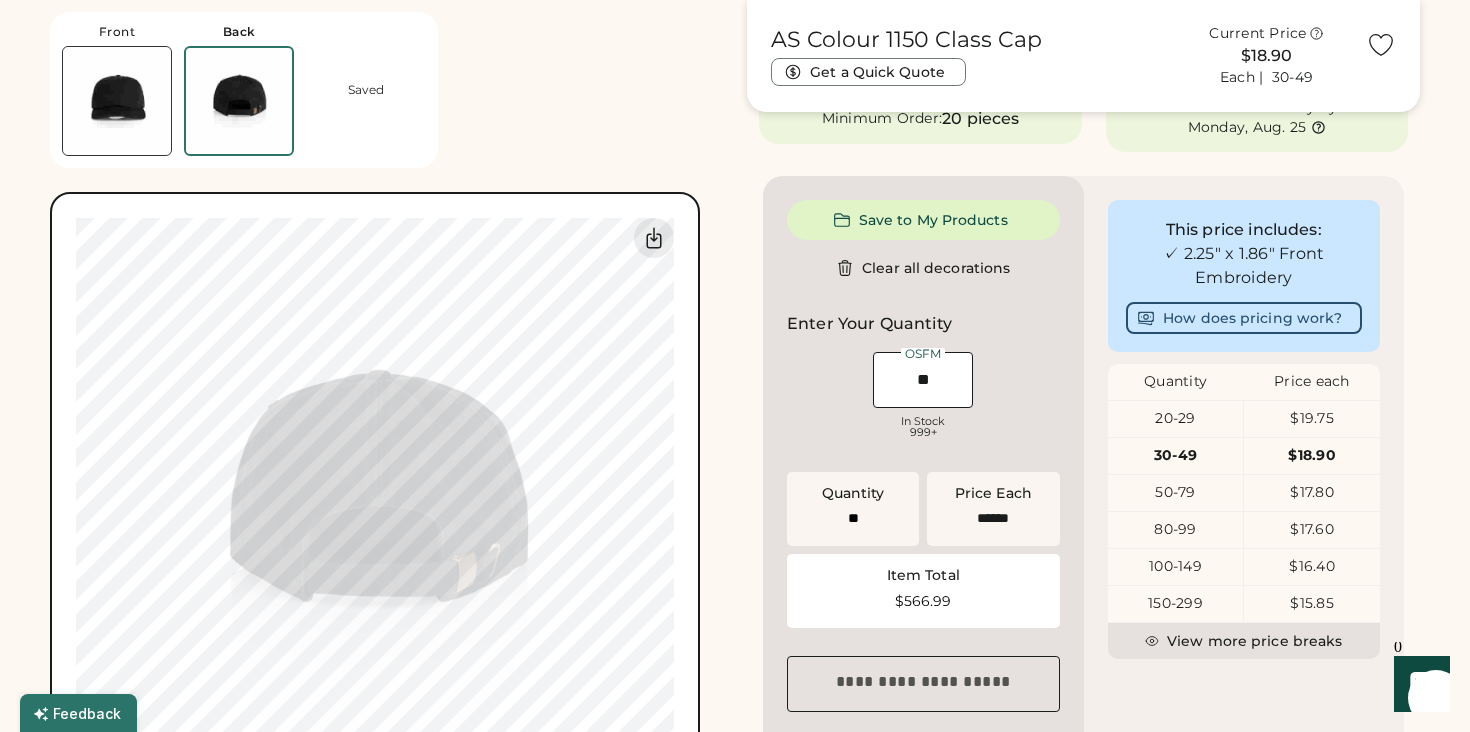 click at bounding box center [117, 101] 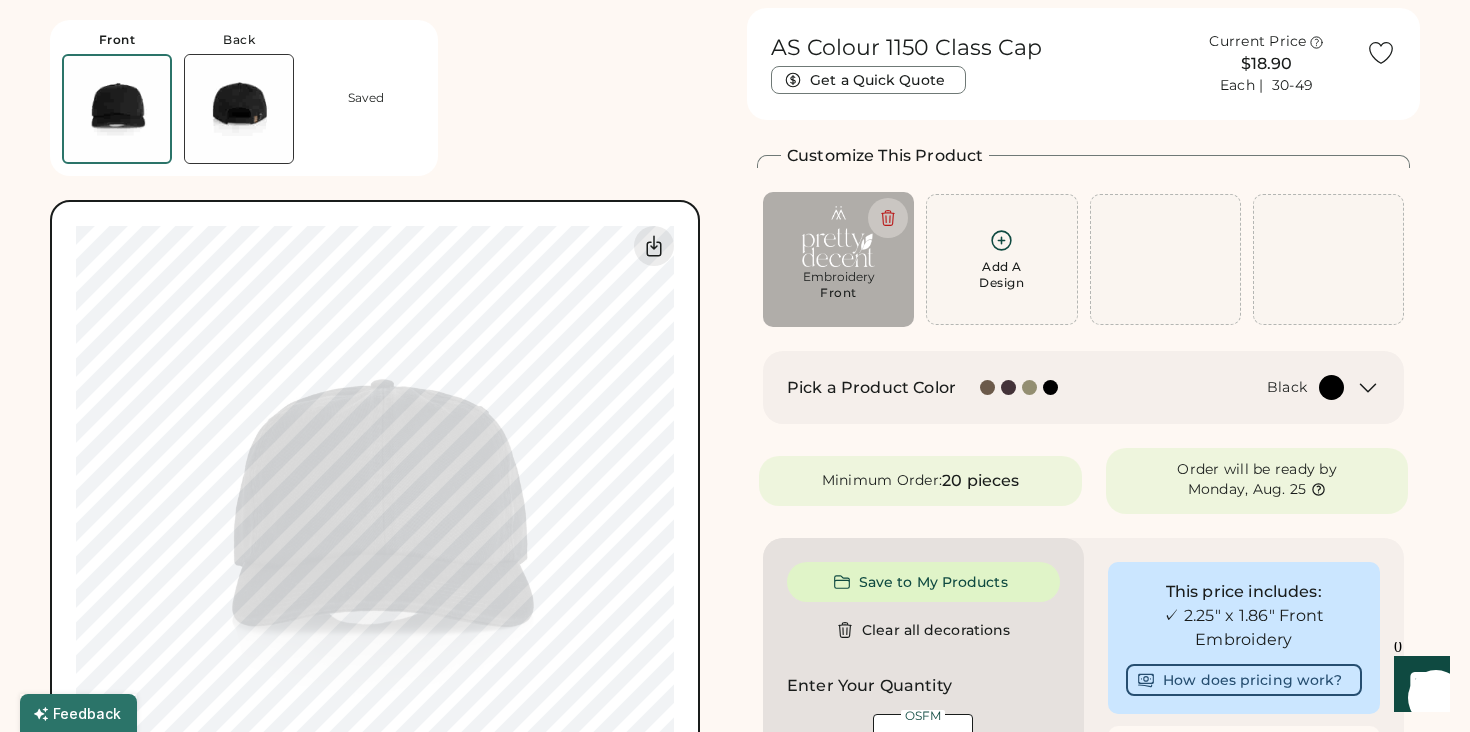 scroll, scrollTop: 0, scrollLeft: 0, axis: both 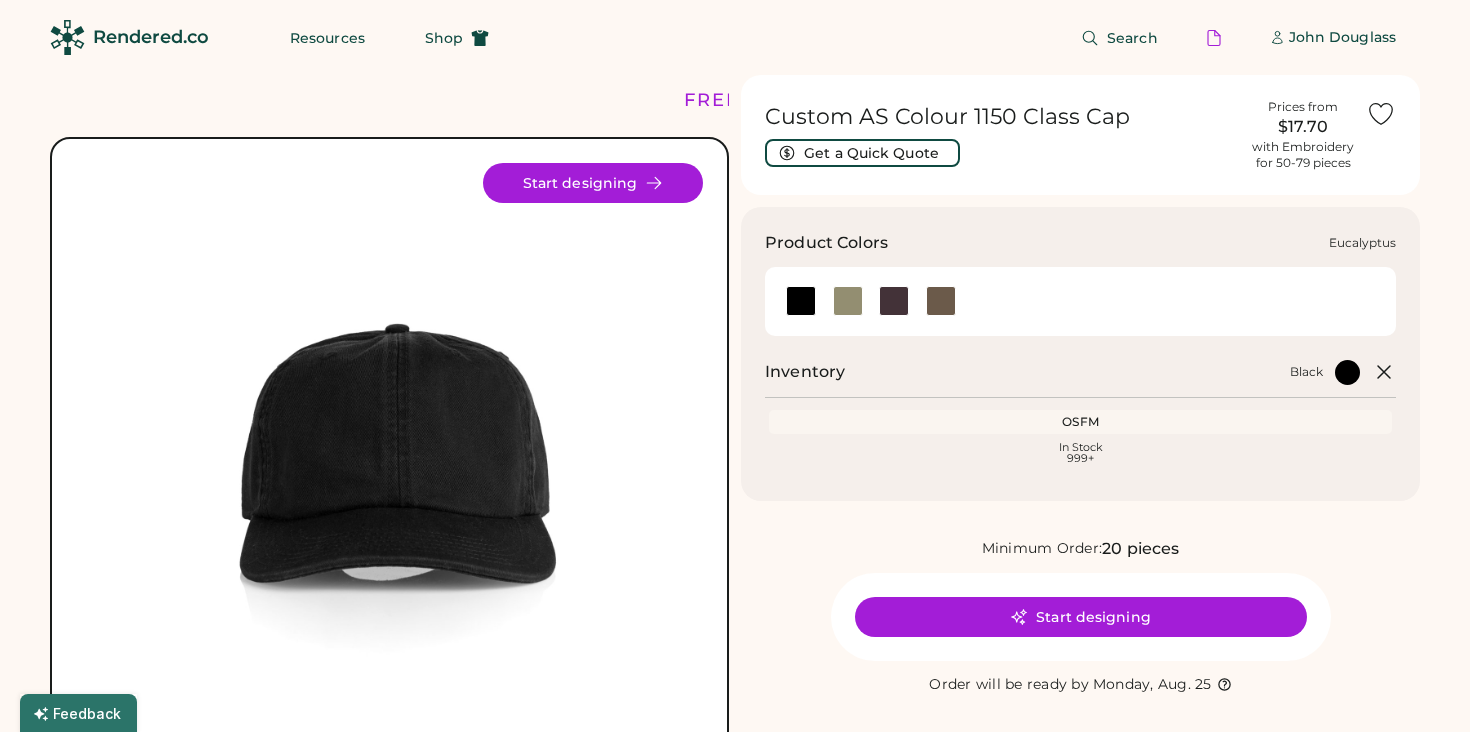 click at bounding box center (848, 301) 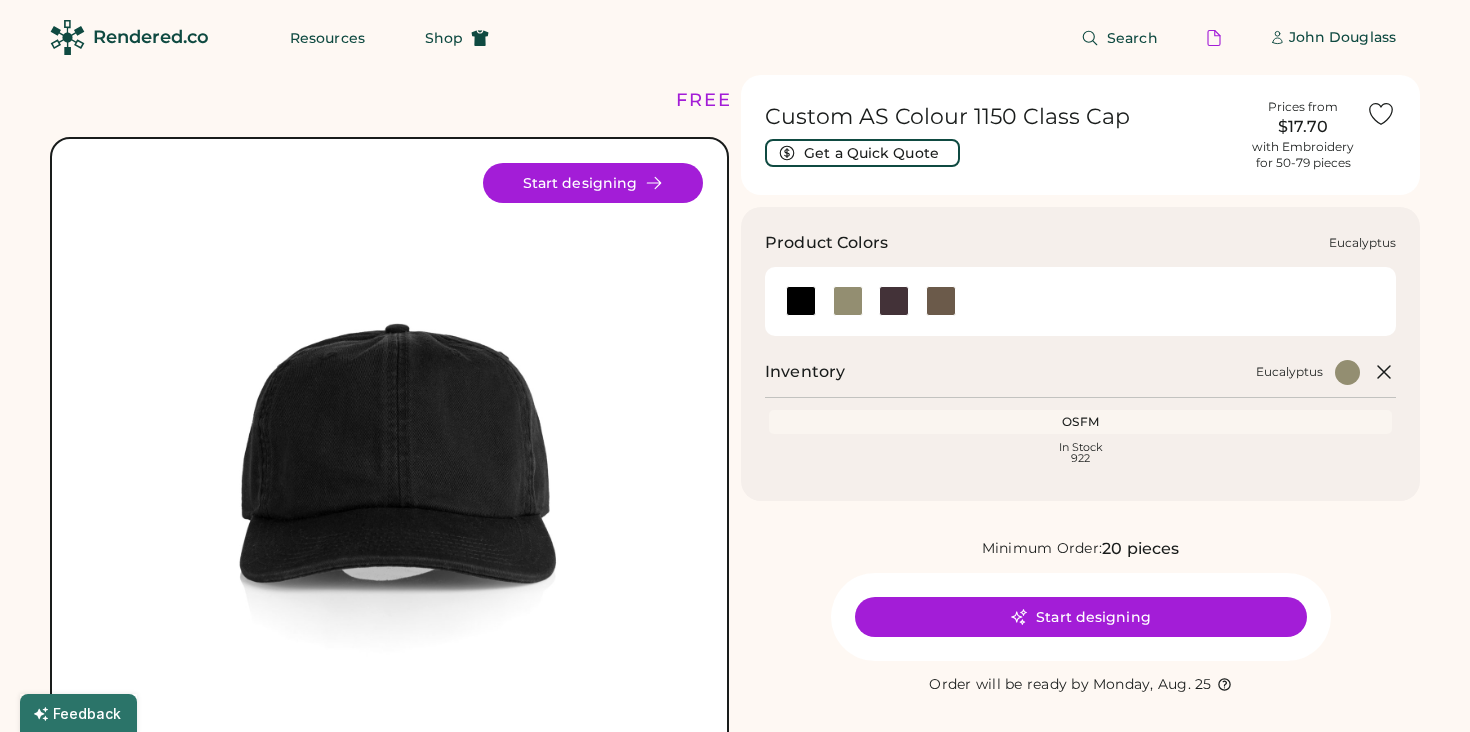scroll, scrollTop: 0, scrollLeft: 0, axis: both 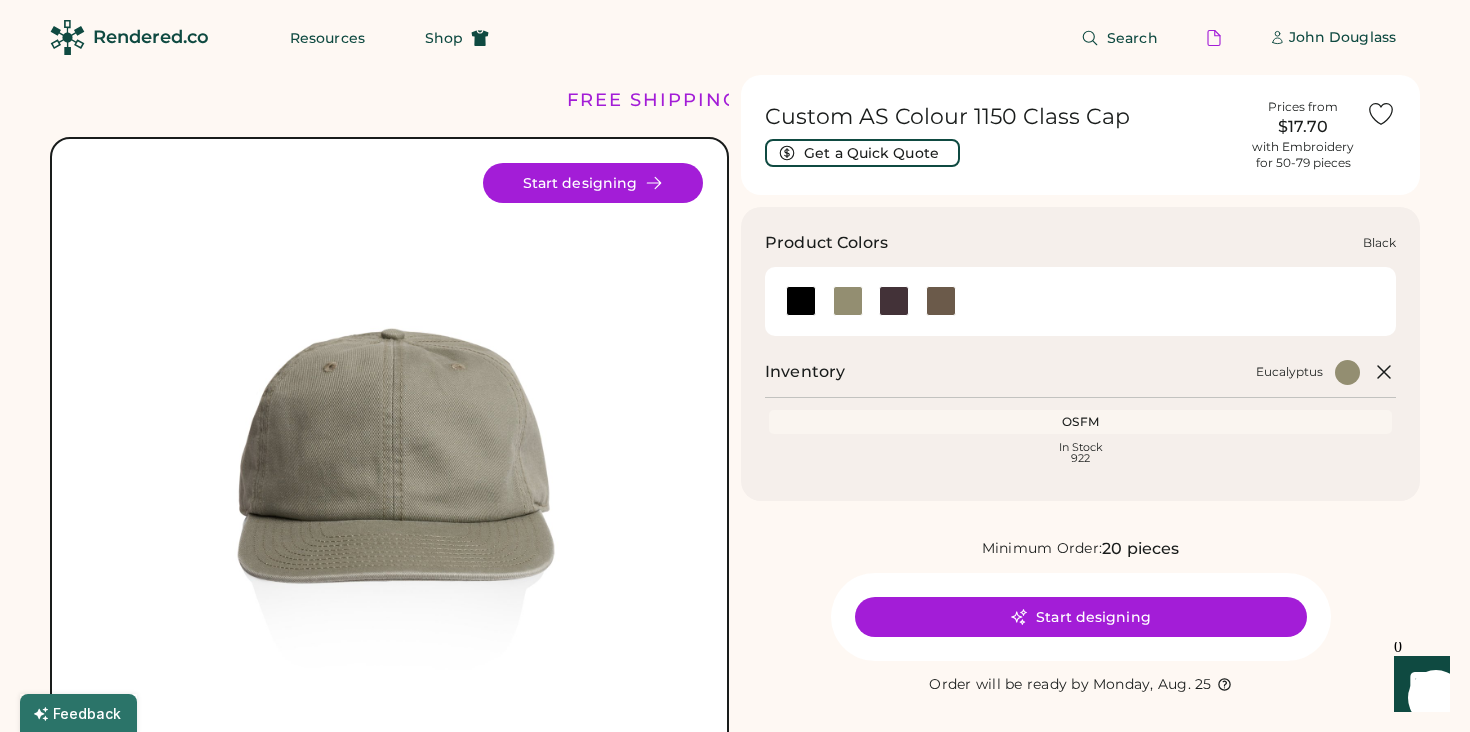 click at bounding box center (801, 301) 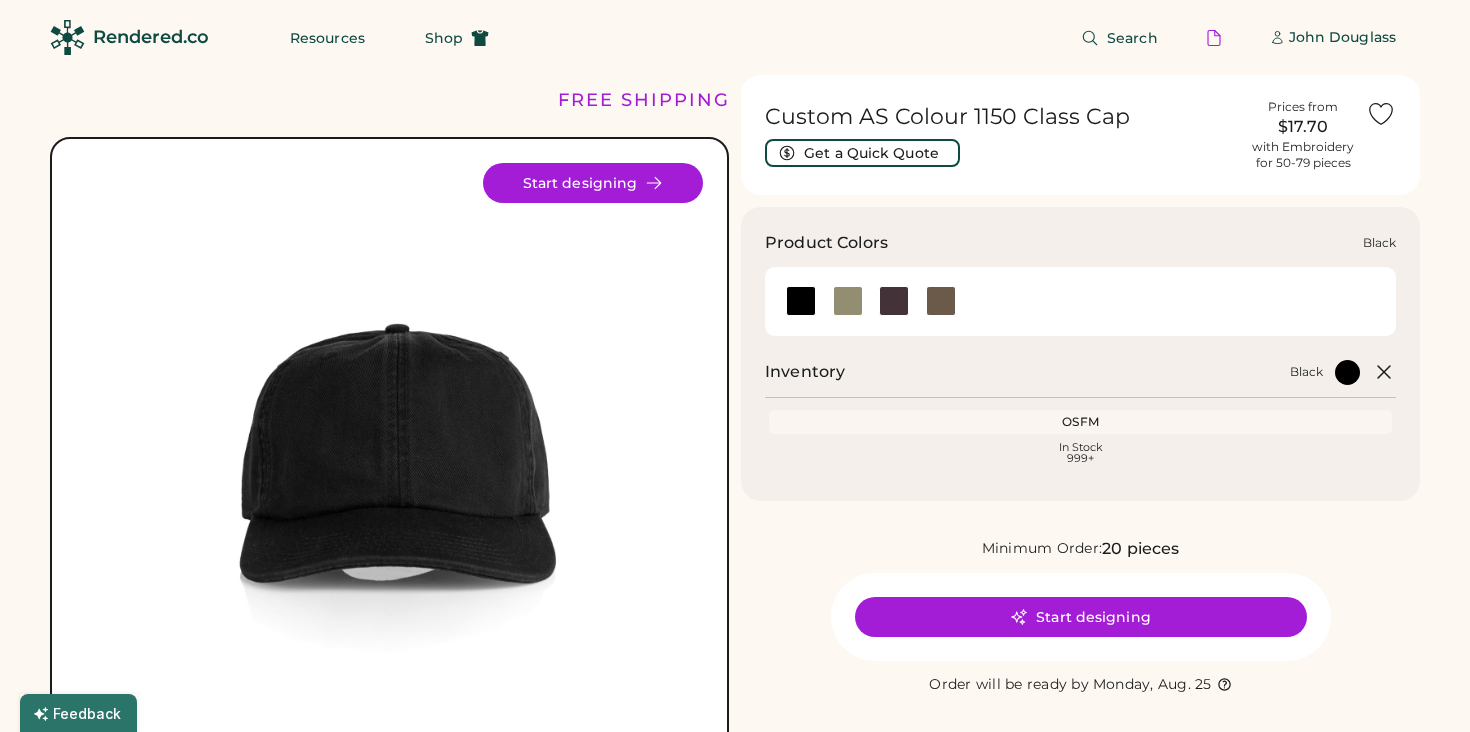 scroll, scrollTop: 0, scrollLeft: 0, axis: both 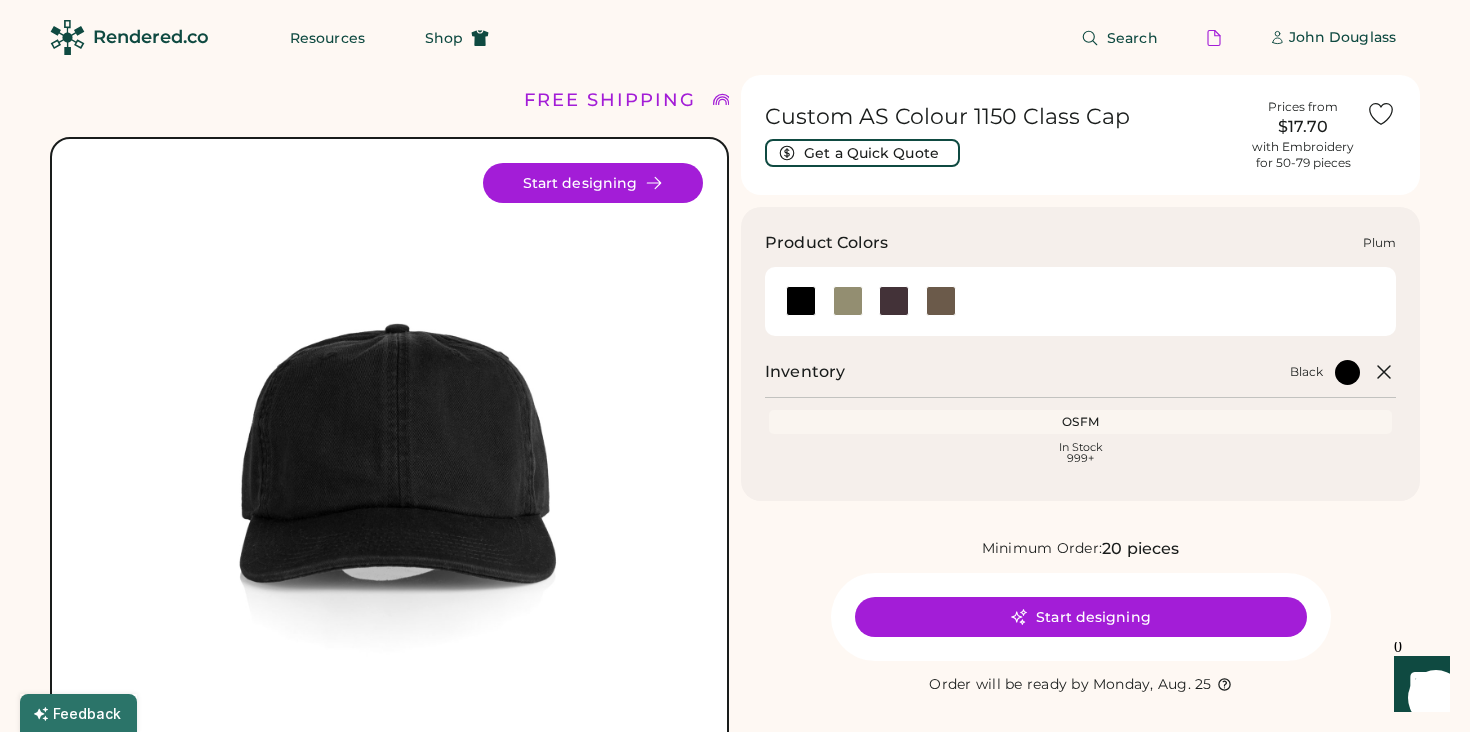 click at bounding box center [894, 301] 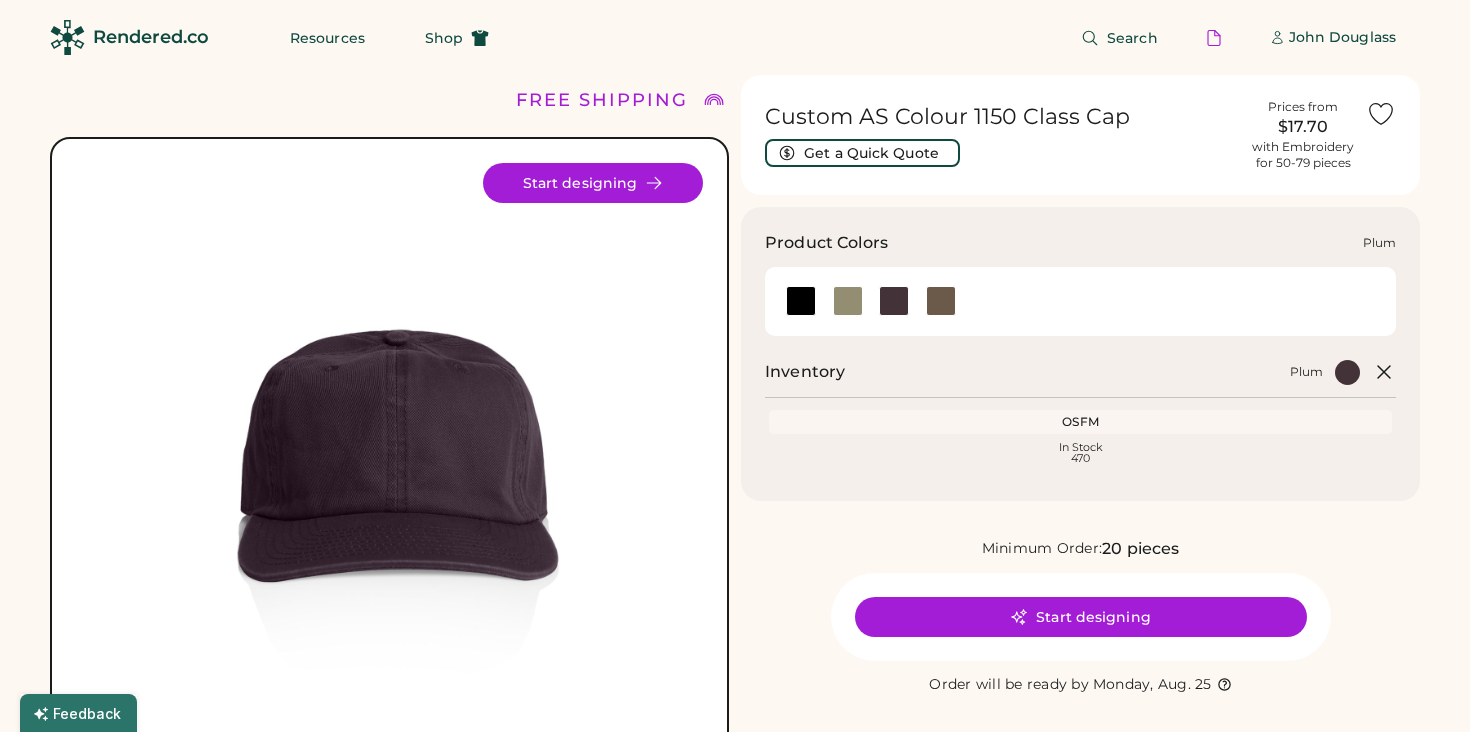 scroll, scrollTop: 0, scrollLeft: 0, axis: both 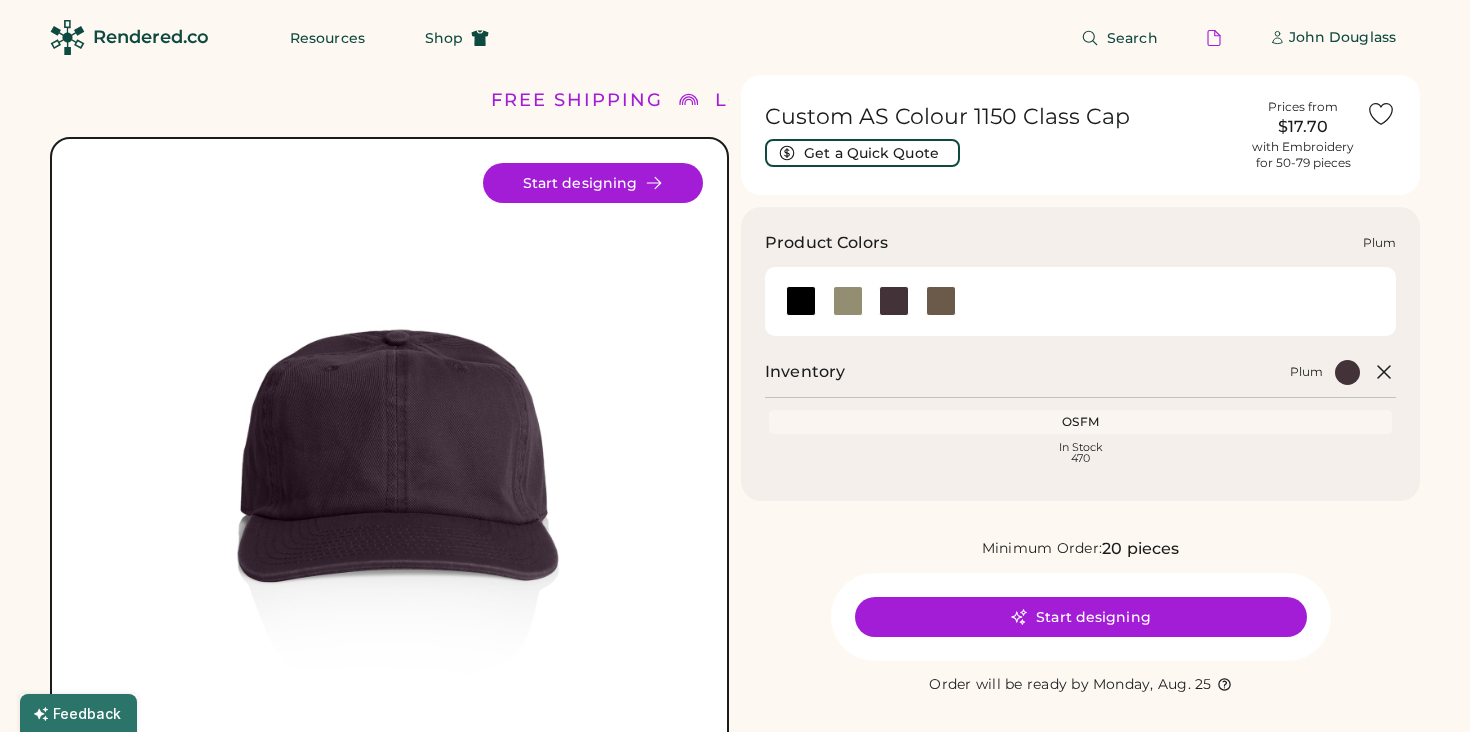 click at bounding box center [893, 301] 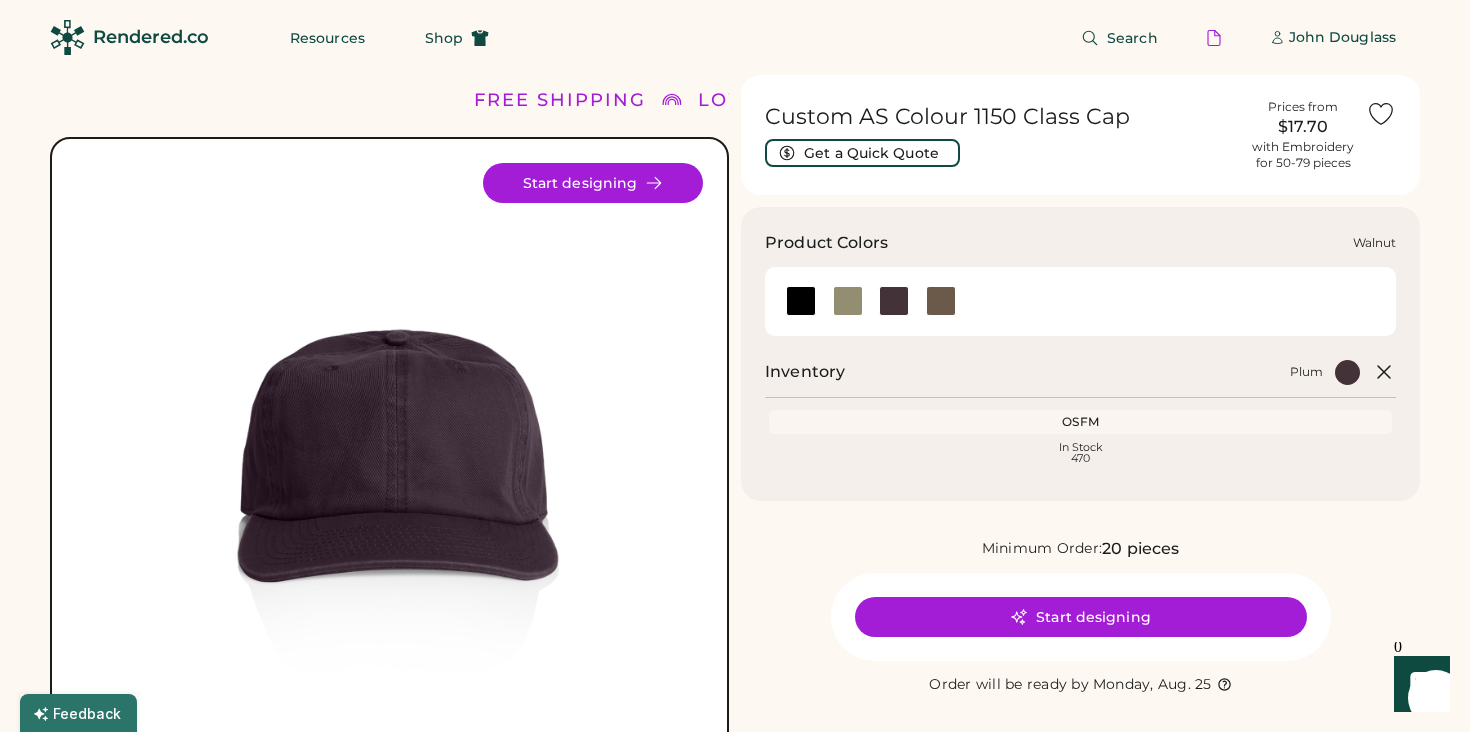 click at bounding box center (941, 301) 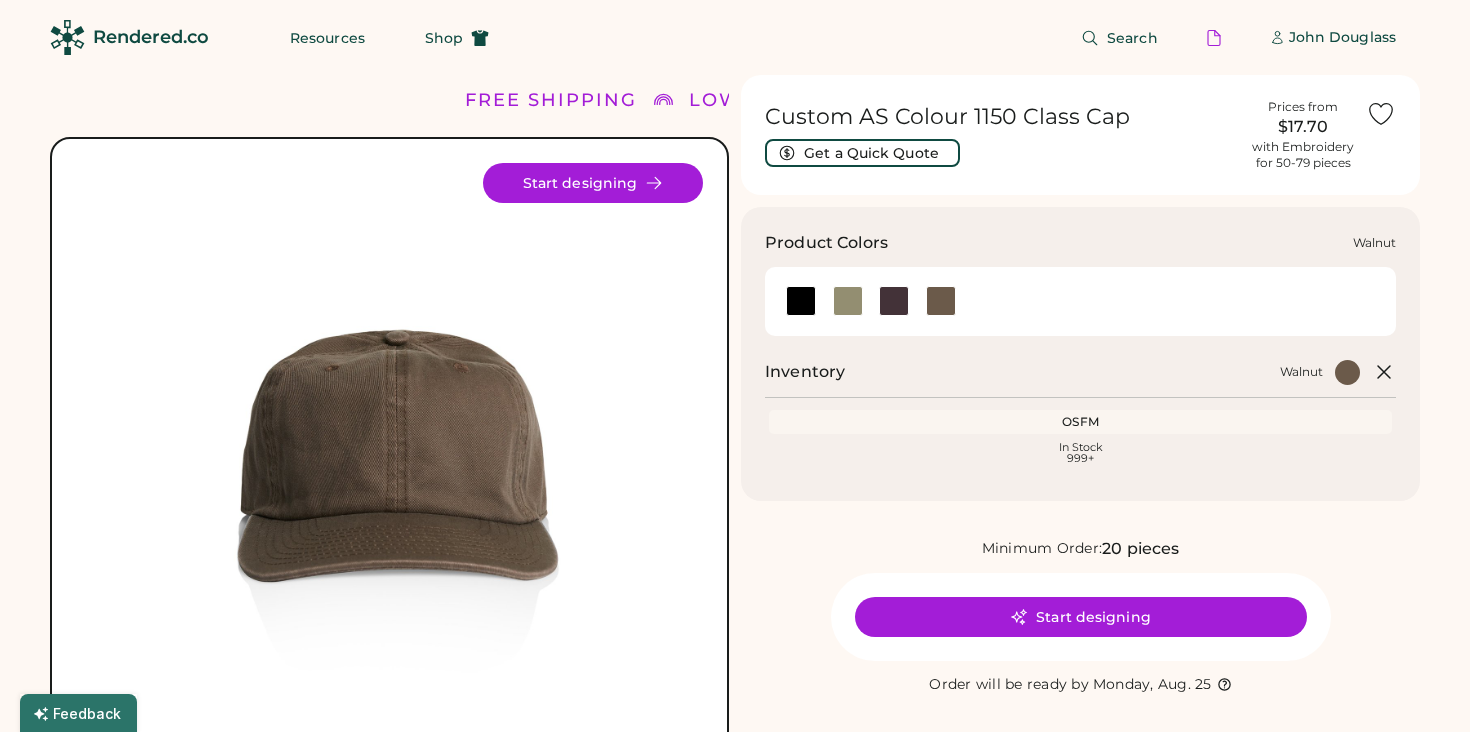 scroll, scrollTop: 0, scrollLeft: 0, axis: both 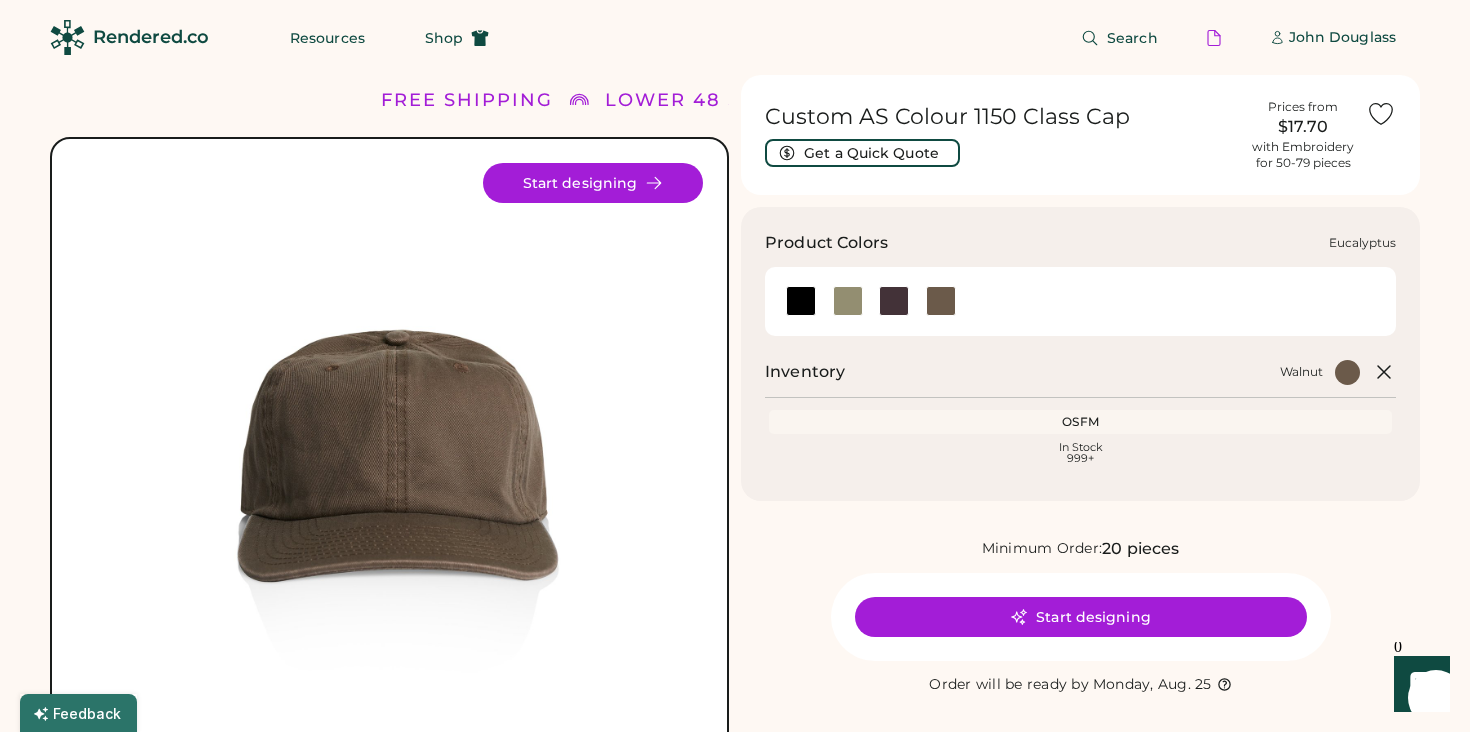 click at bounding box center (848, 301) 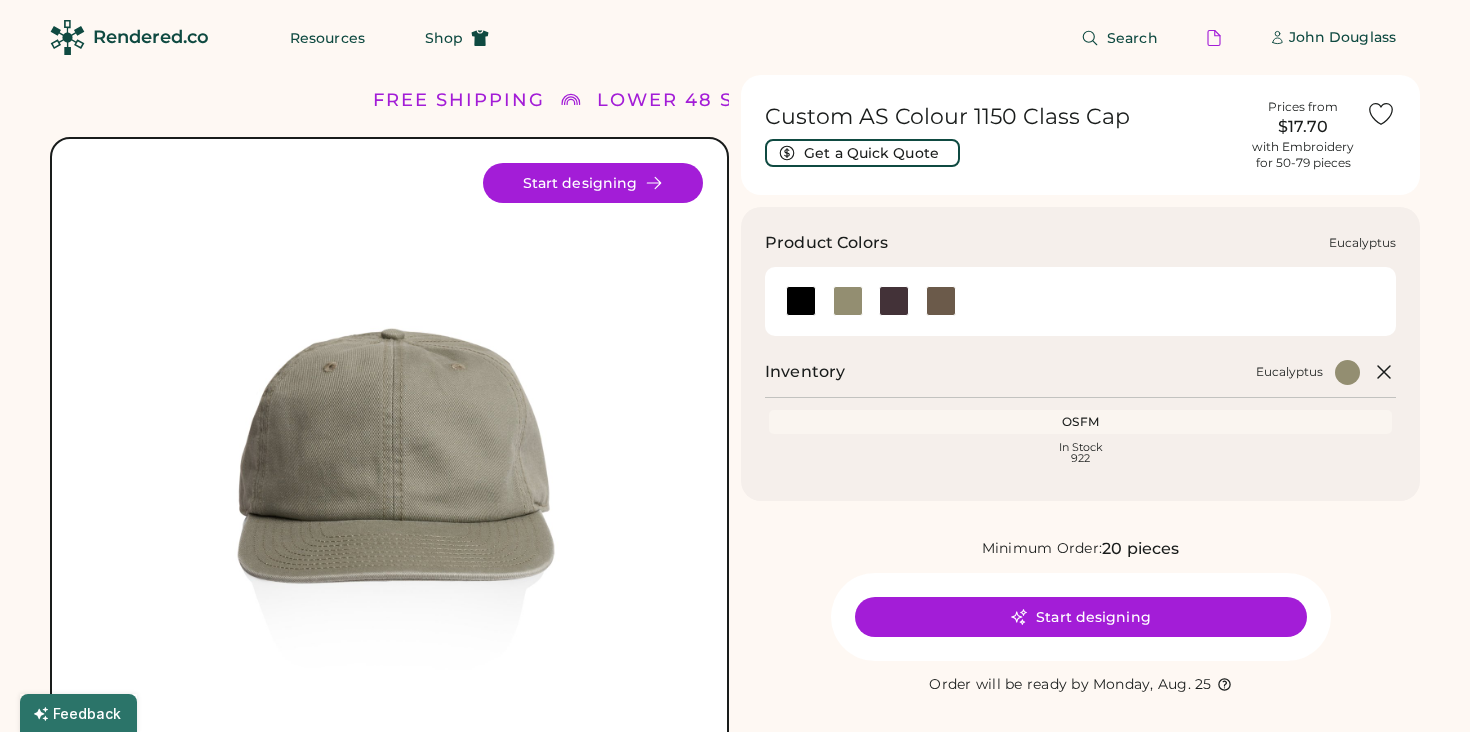 scroll, scrollTop: 0, scrollLeft: 0, axis: both 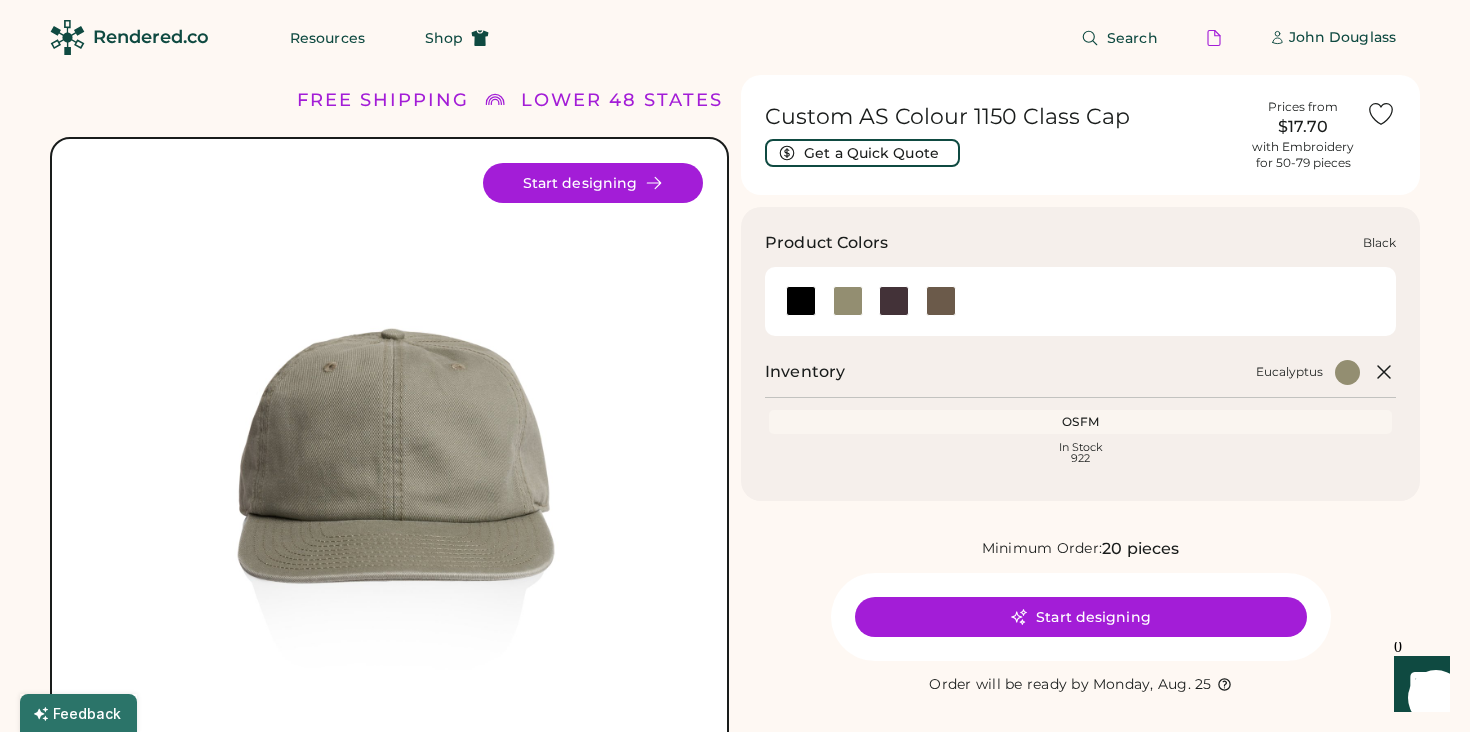 click at bounding box center (801, 301) 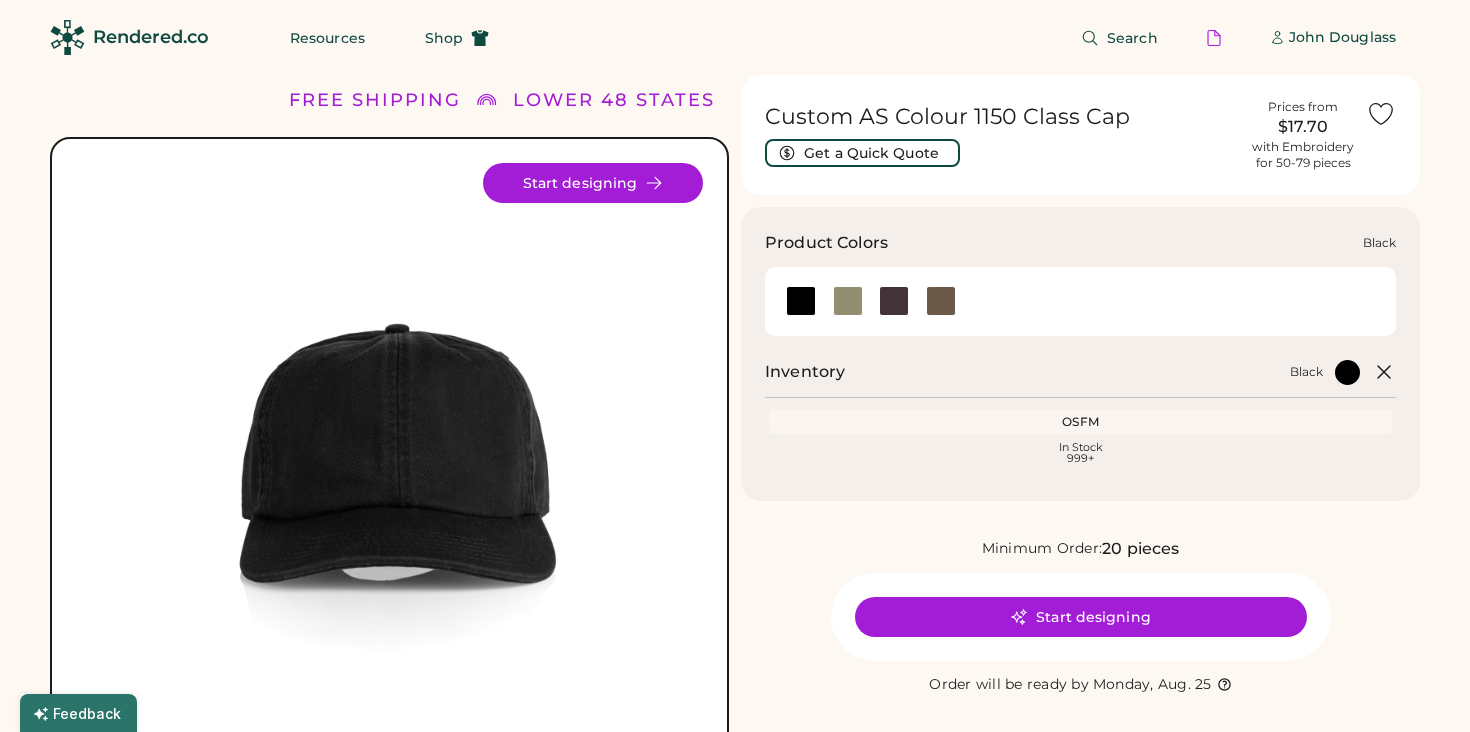 scroll, scrollTop: 0, scrollLeft: 0, axis: both 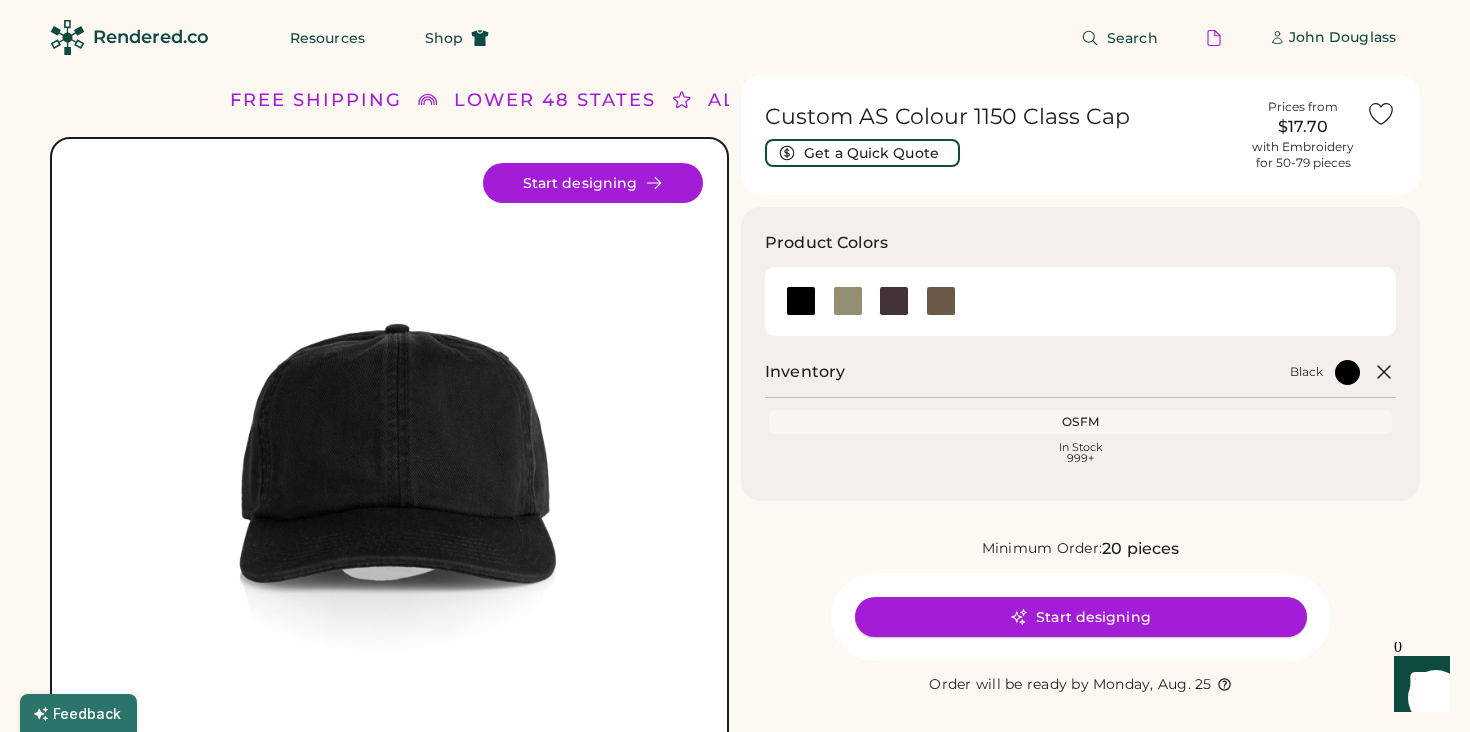 click on "Start designing" at bounding box center [1081, 617] 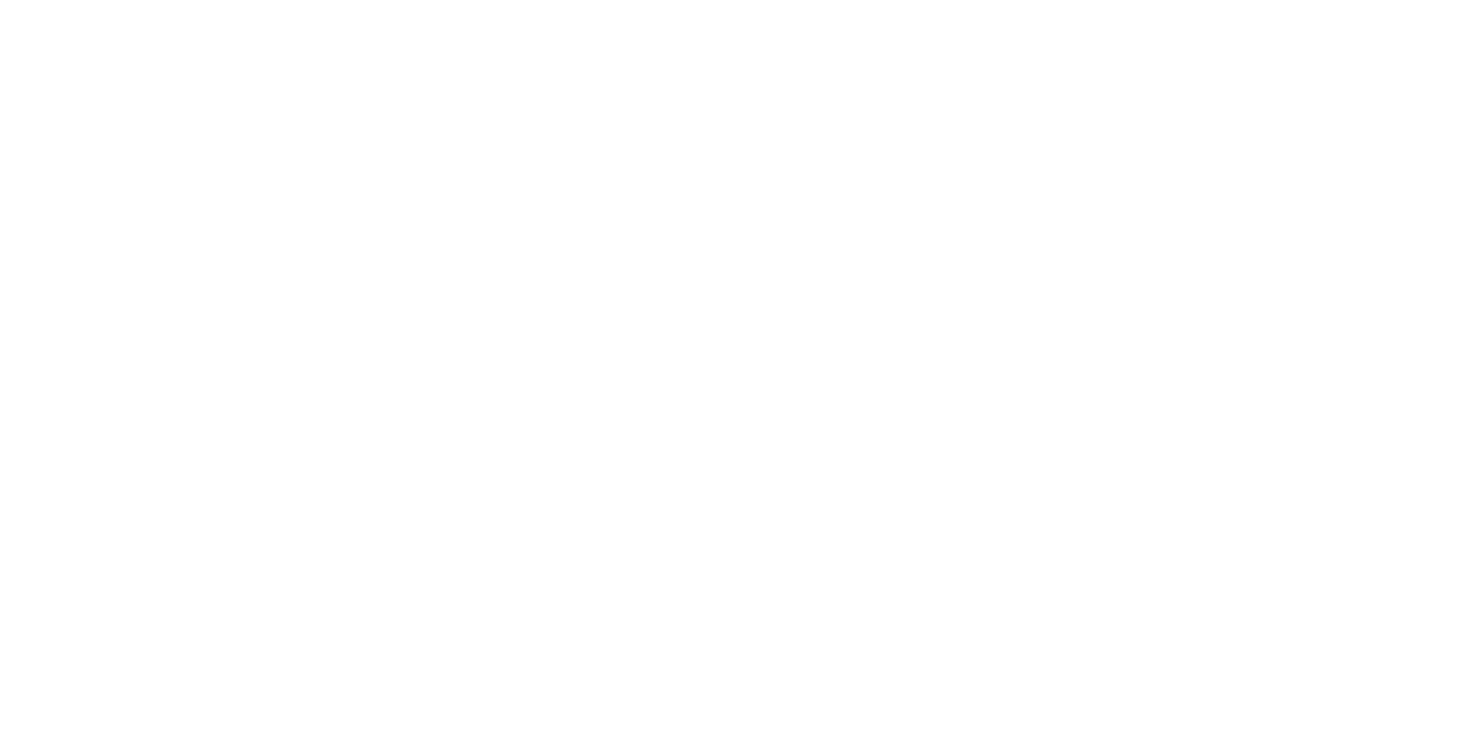 scroll, scrollTop: 0, scrollLeft: 0, axis: both 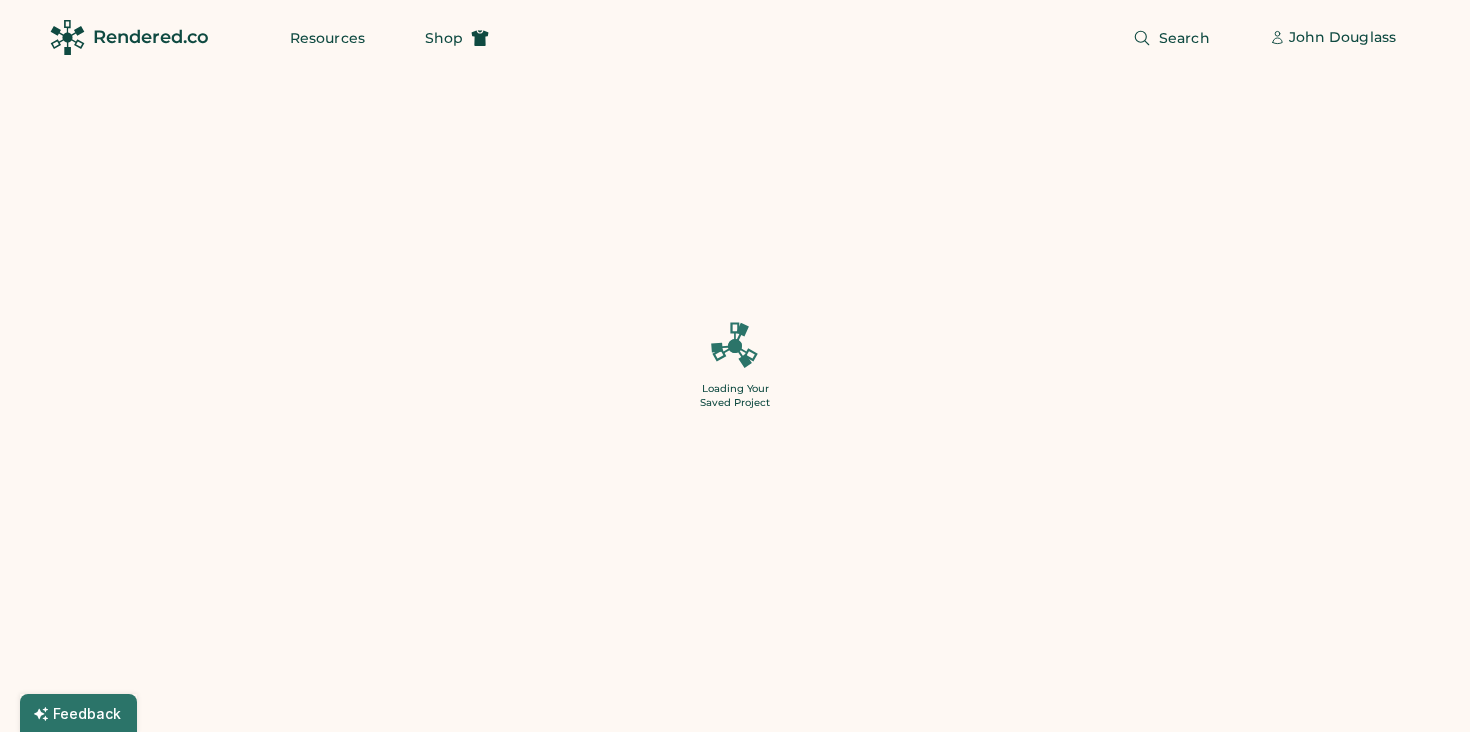 type on "**" 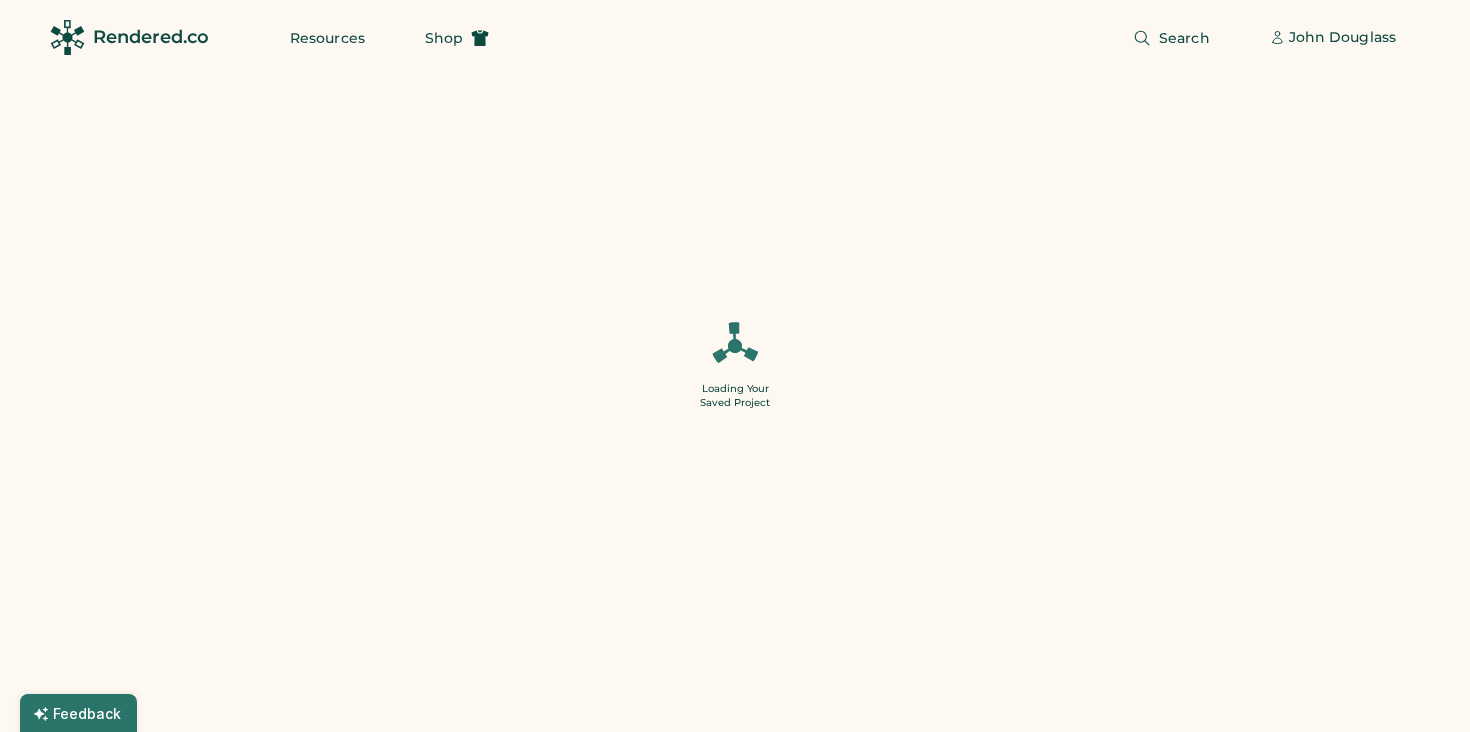 scroll, scrollTop: 0, scrollLeft: 0, axis: both 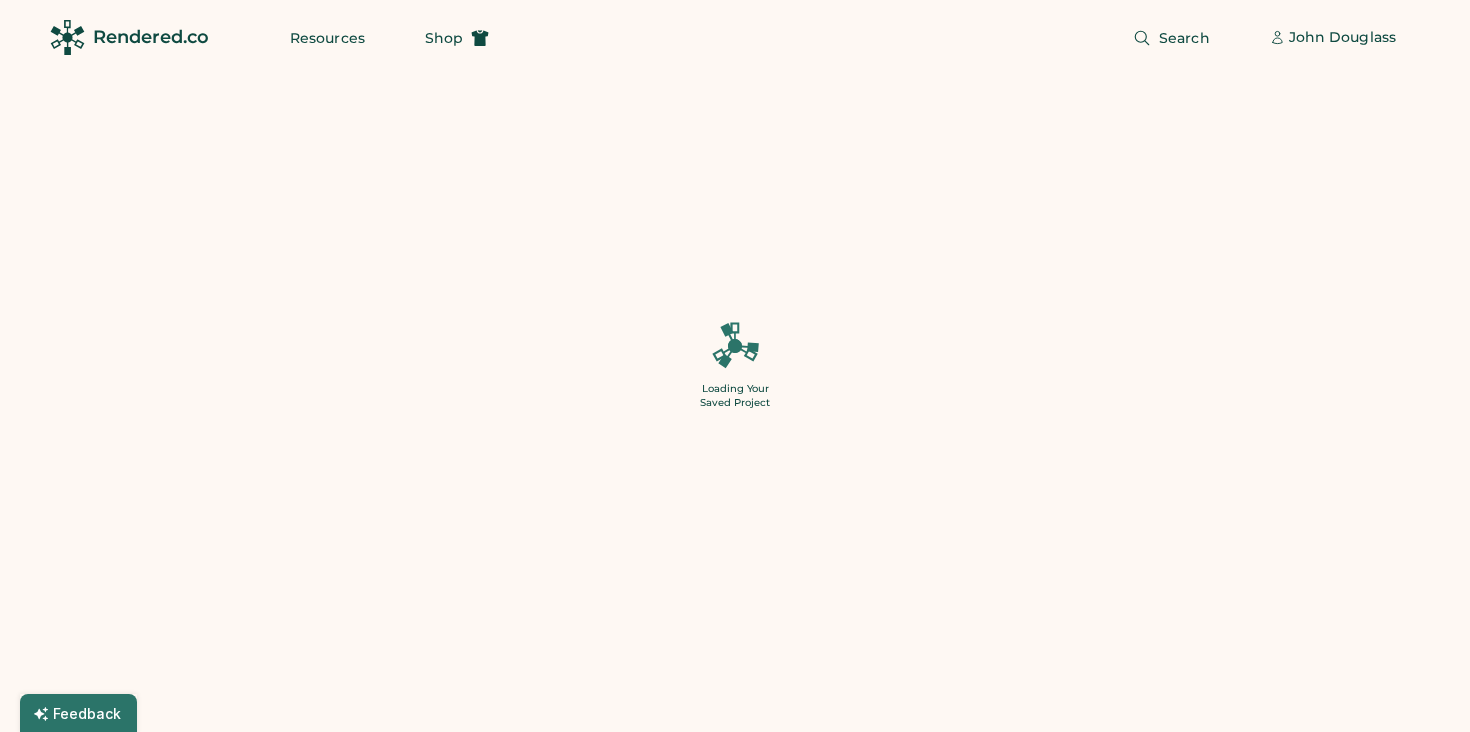 type on "******" 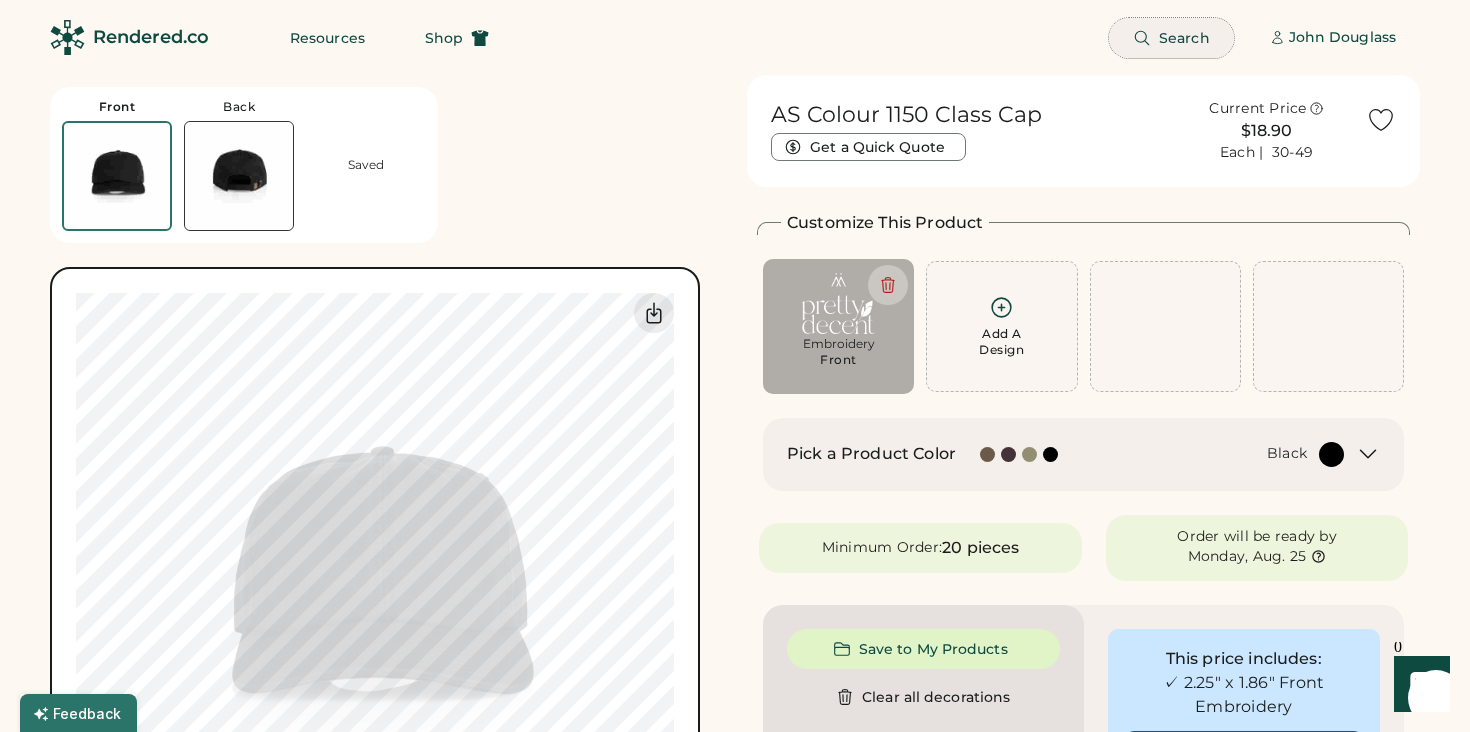 click on "Search" at bounding box center (1184, 38) 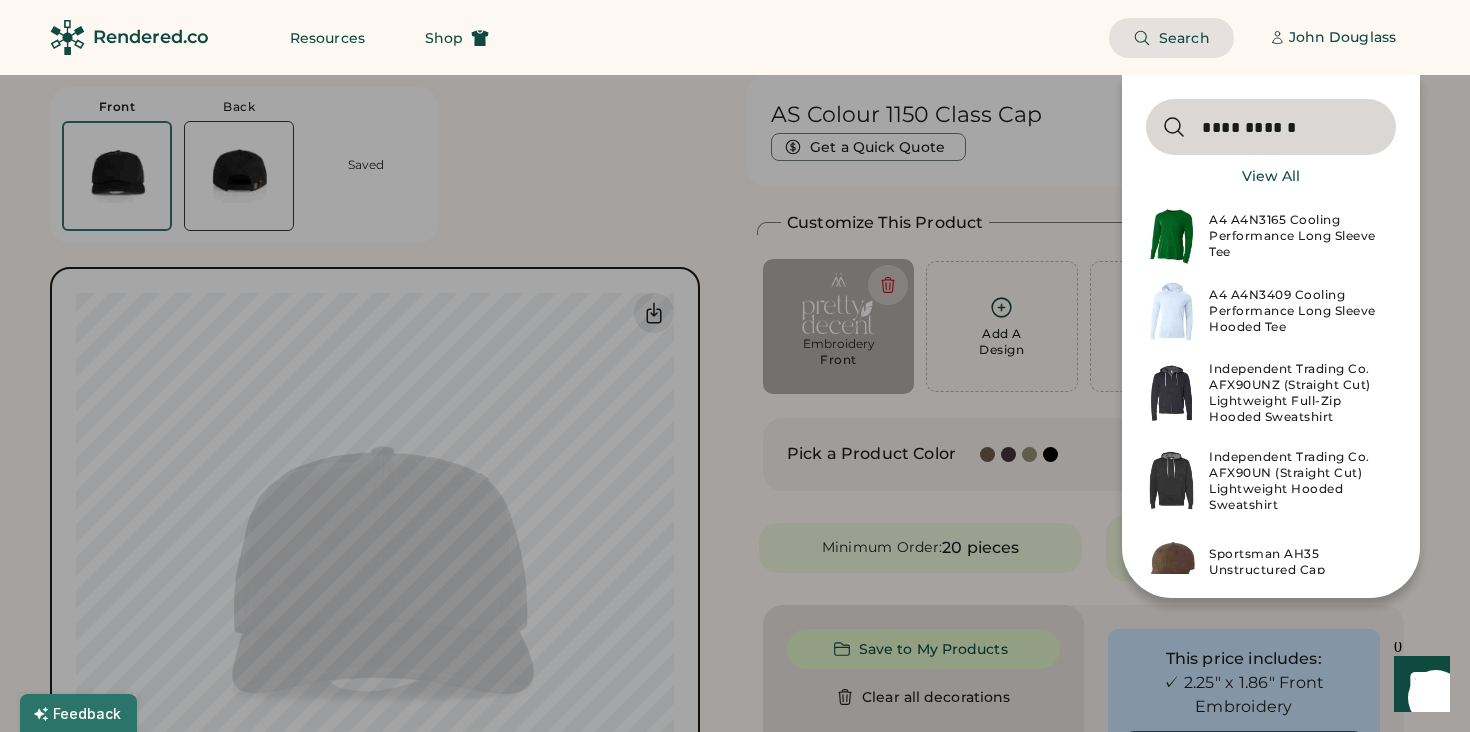type on "**********" 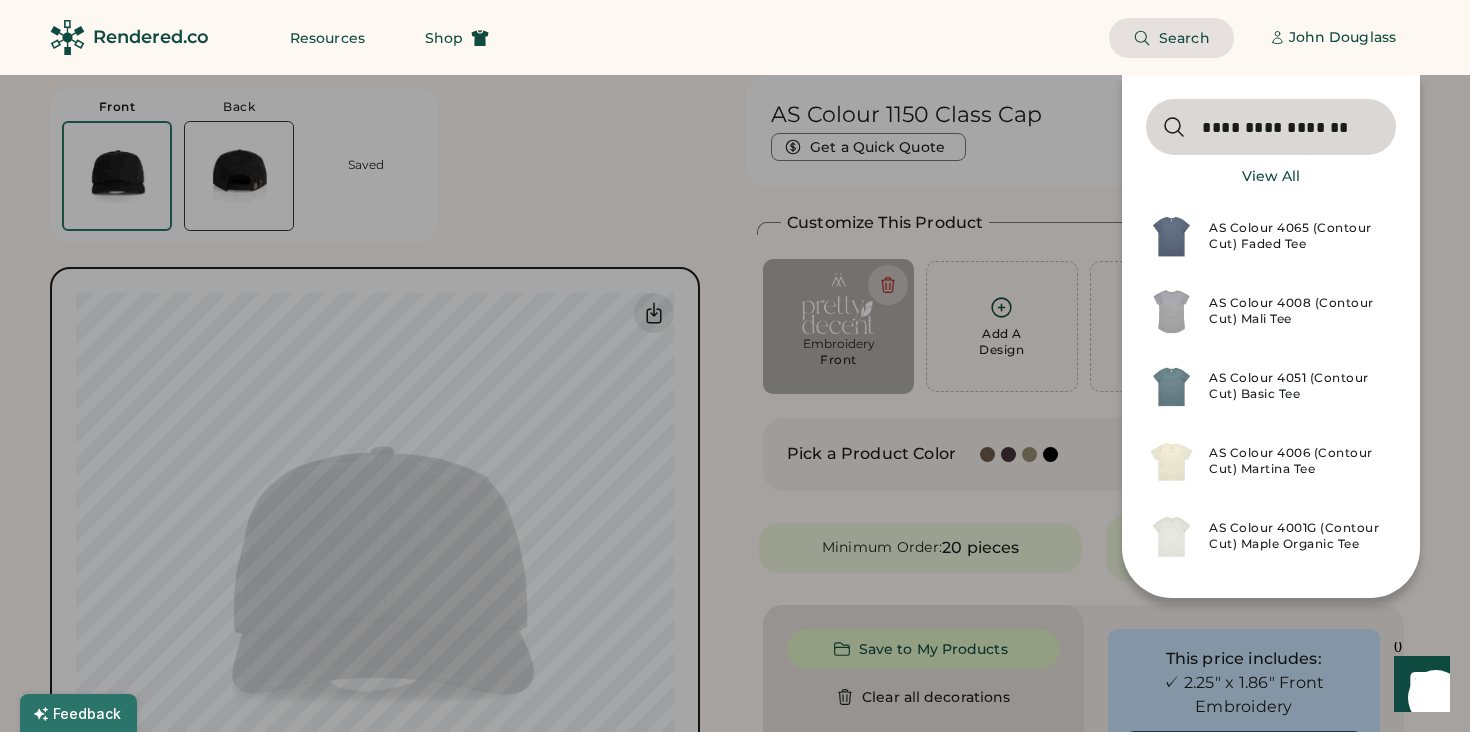 click at bounding box center (1271, 127) 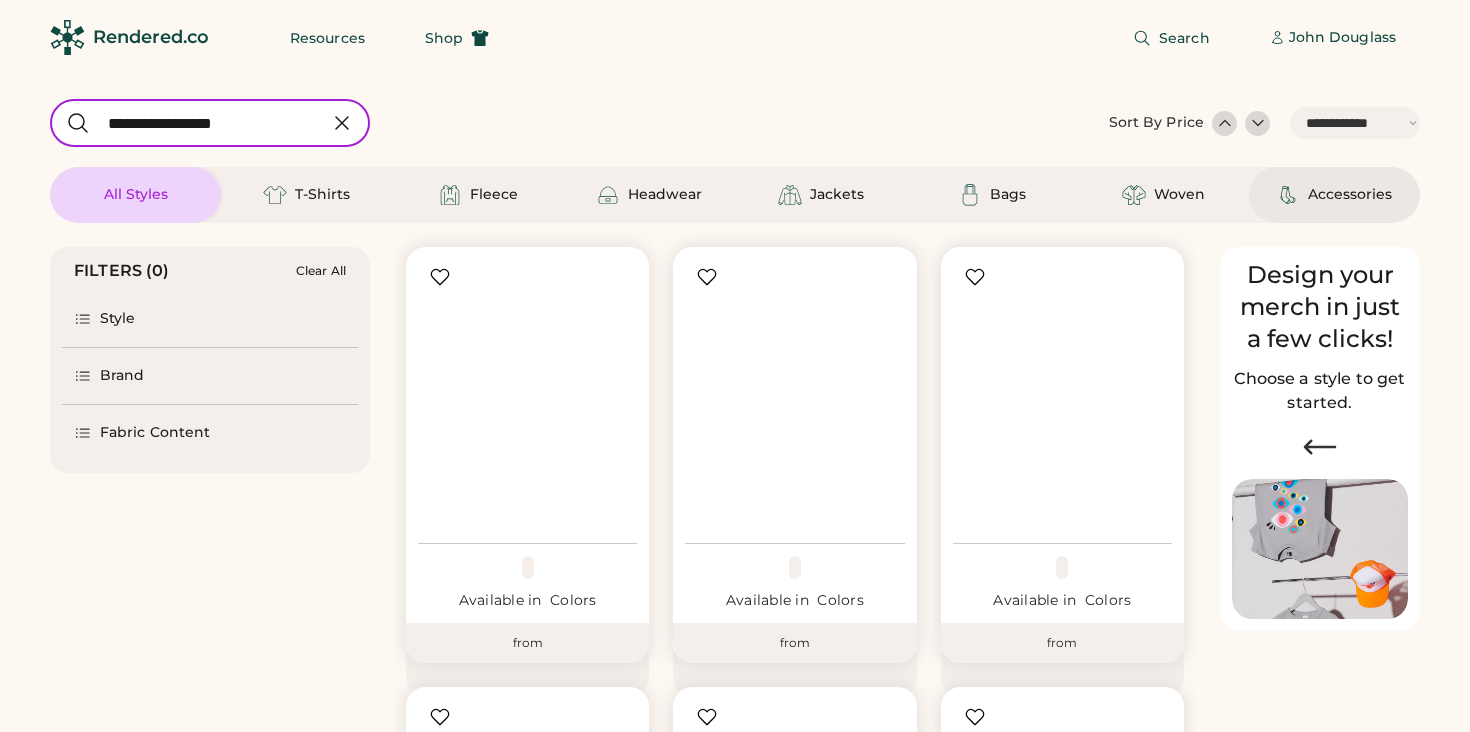 select on "*****" 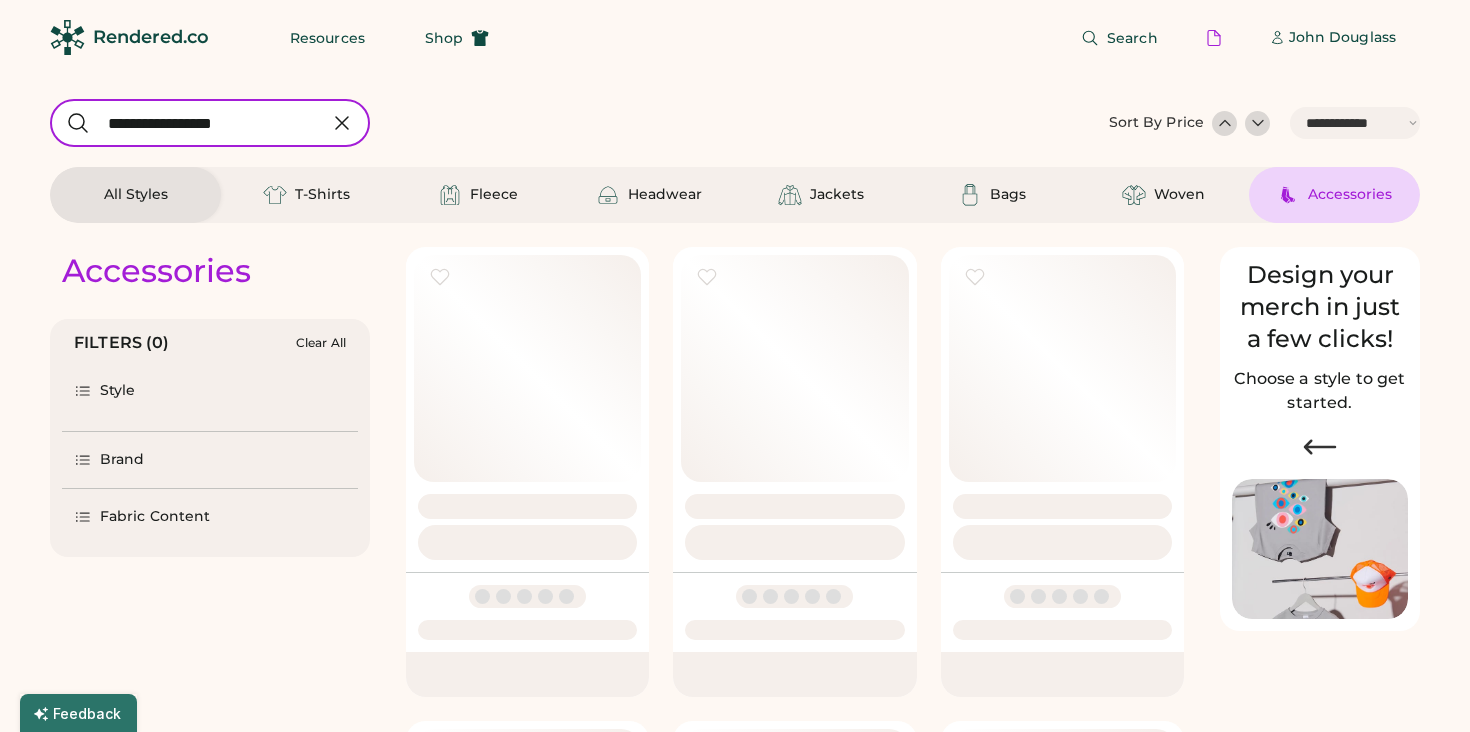 scroll, scrollTop: 0, scrollLeft: 0, axis: both 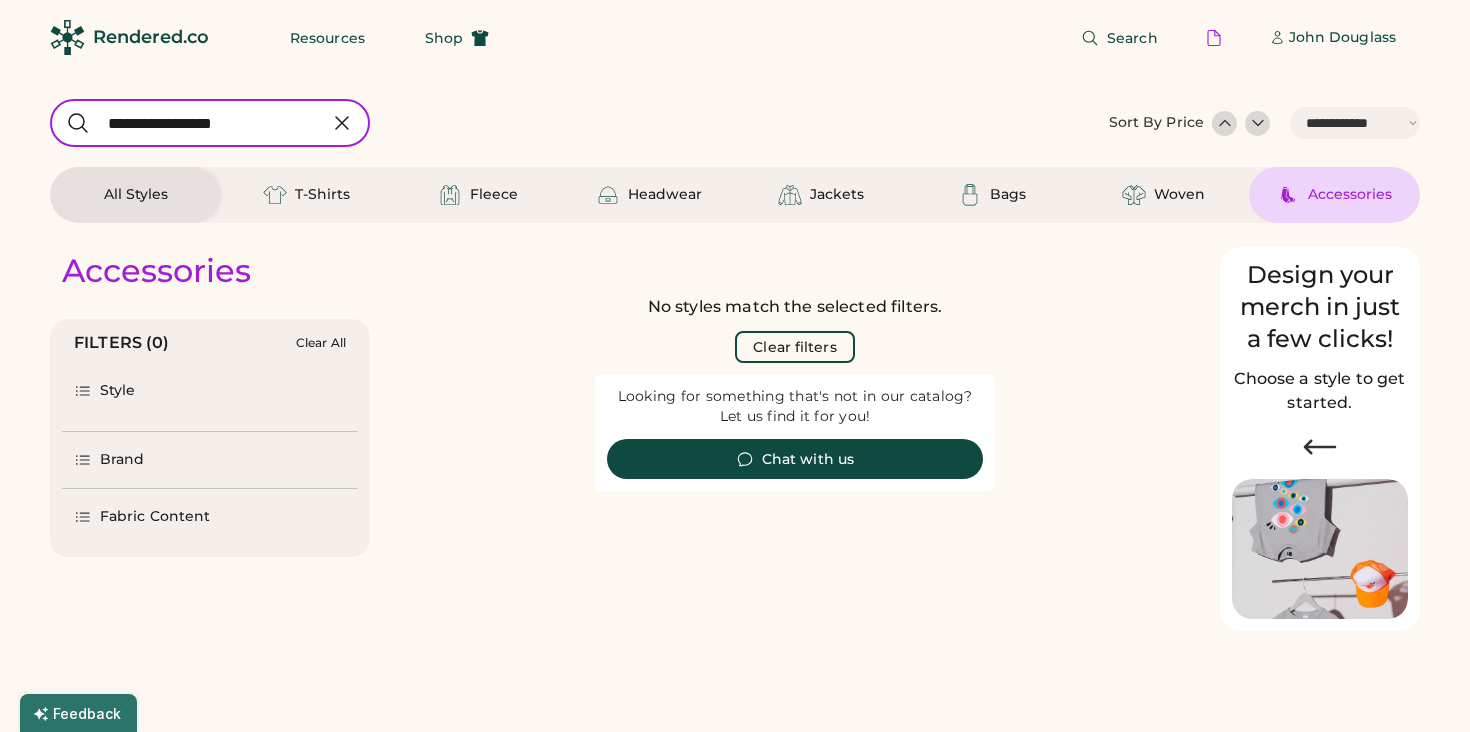 click 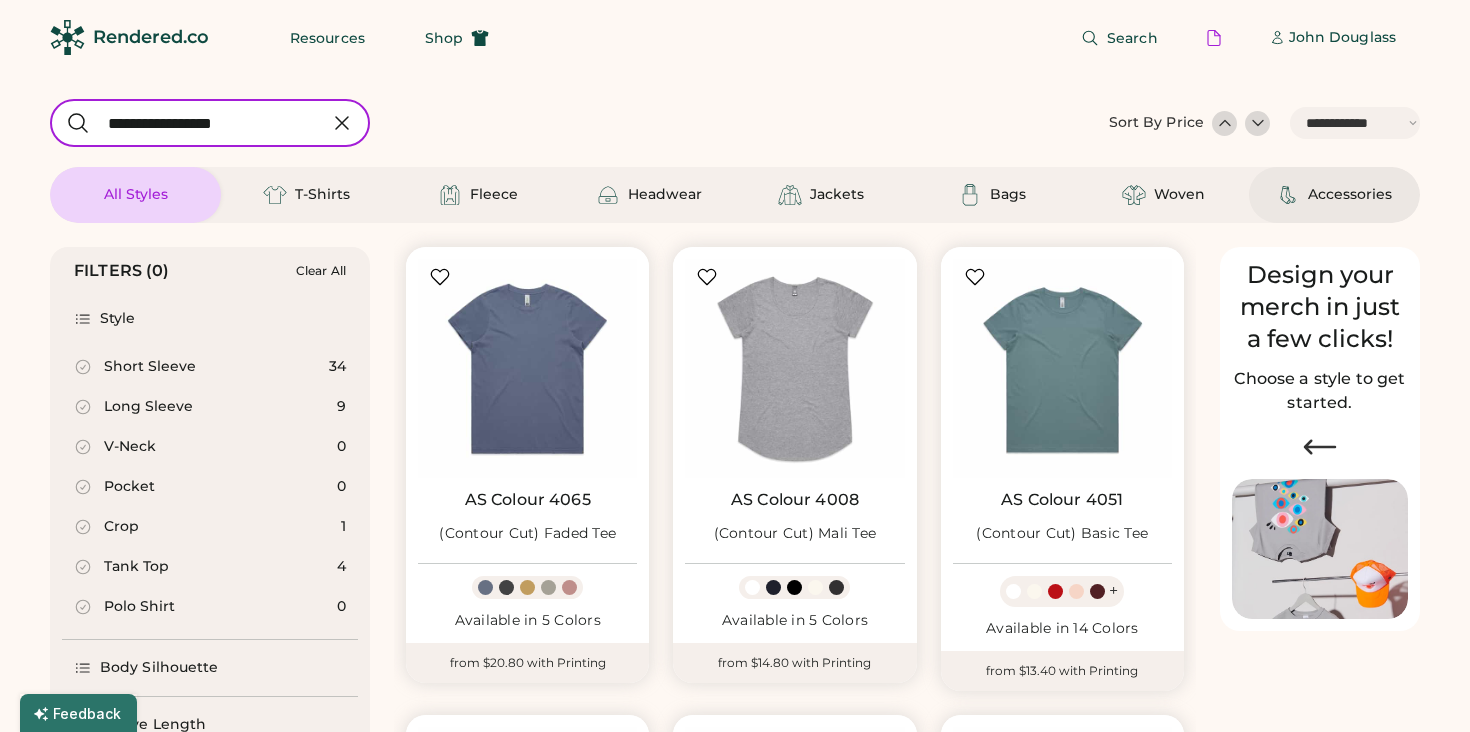 scroll, scrollTop: 0, scrollLeft: 0, axis: both 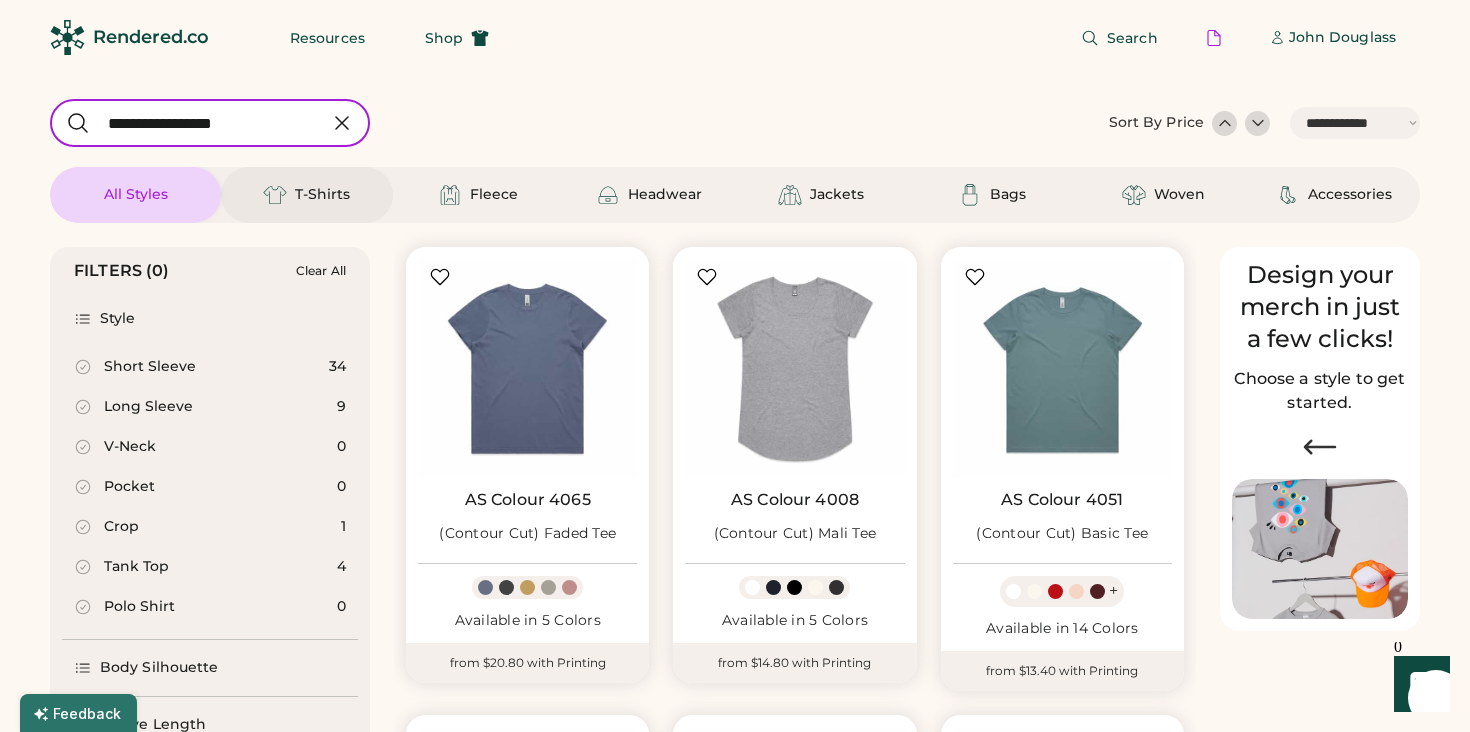 click on "T-Shirts" at bounding box center [322, 195] 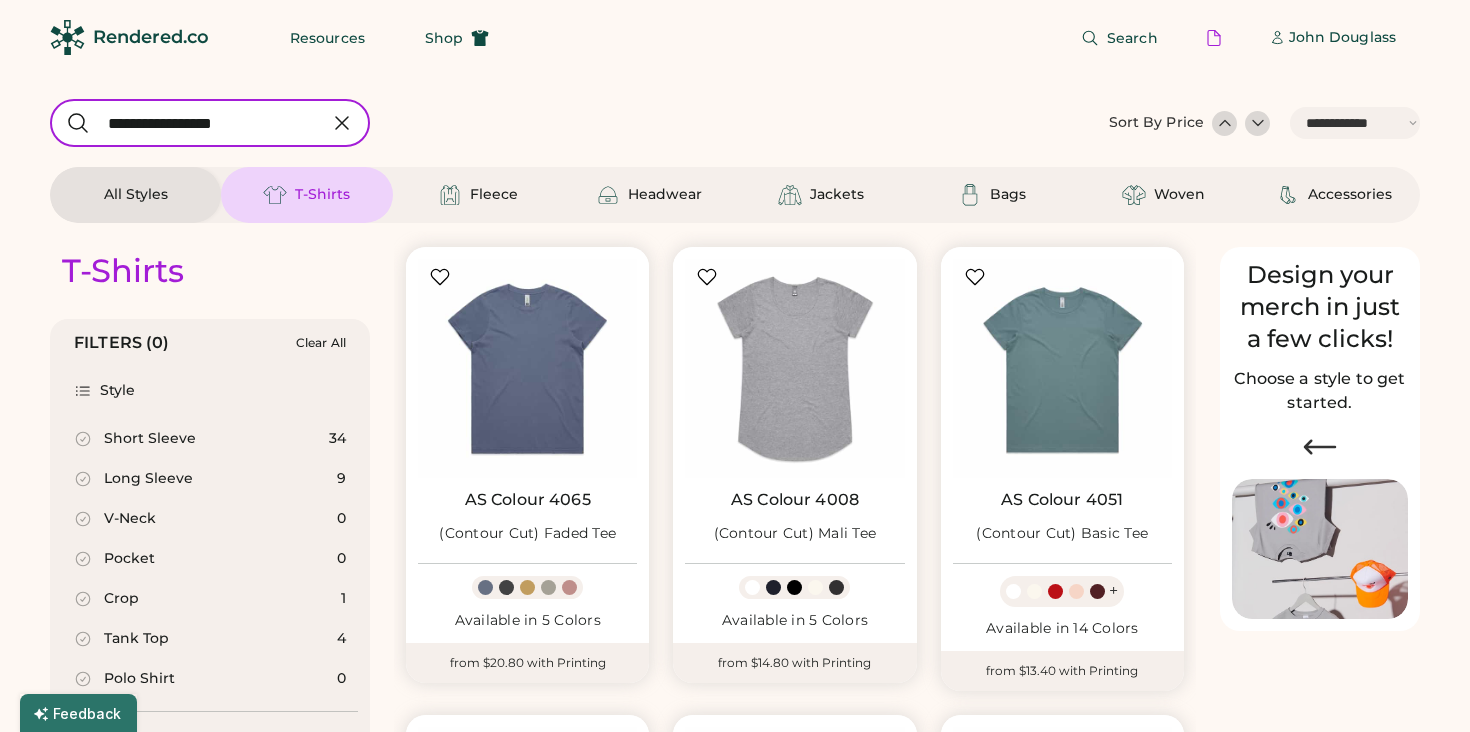 scroll, scrollTop: 0, scrollLeft: 0, axis: both 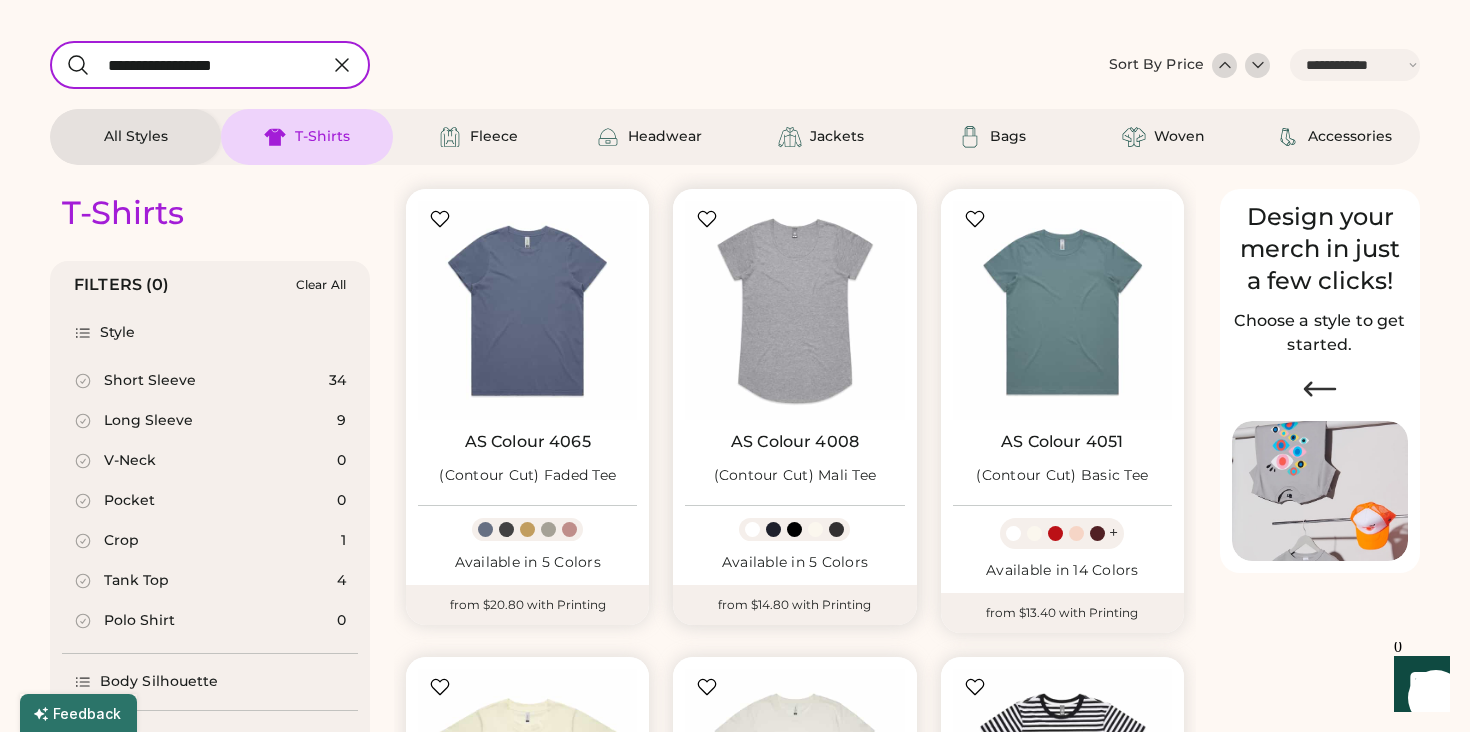 select on "*****" 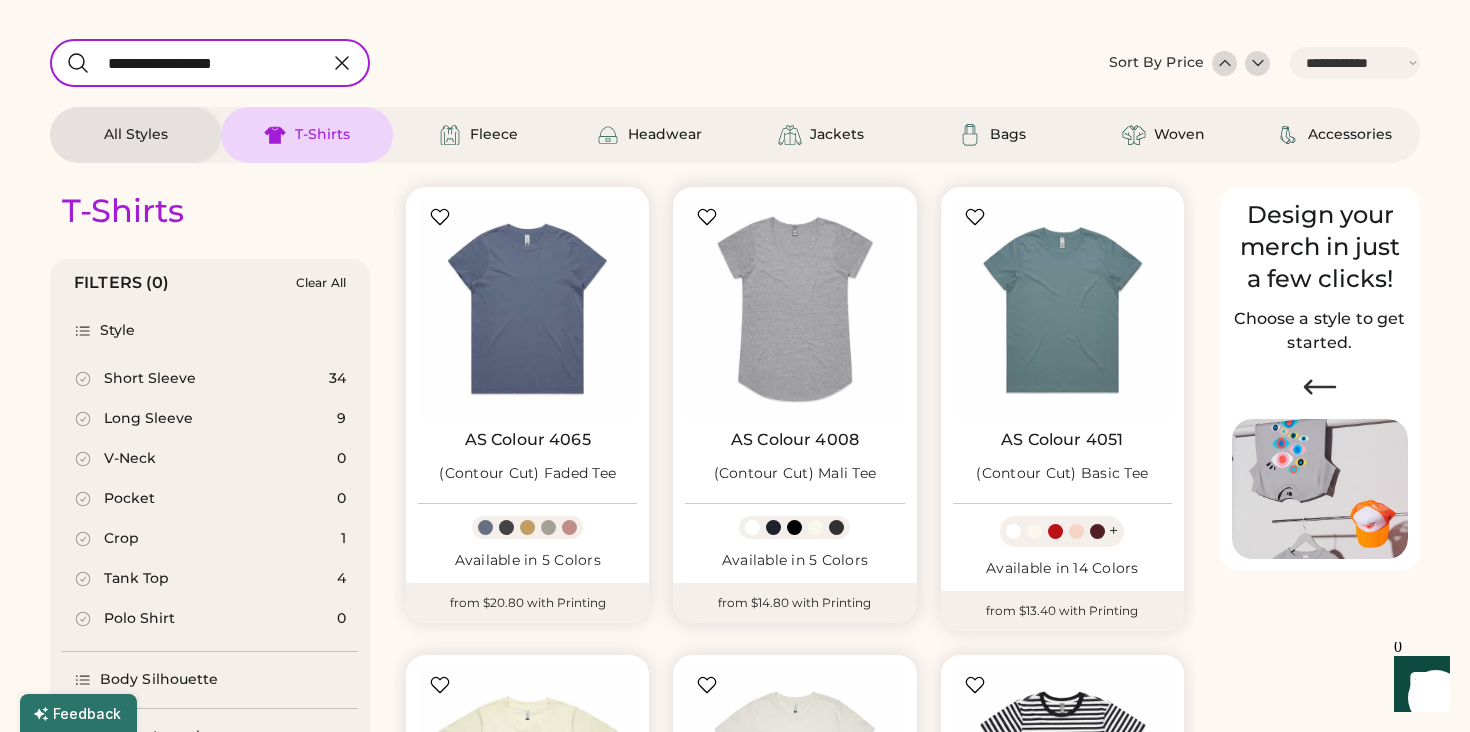 scroll, scrollTop: 0, scrollLeft: 0, axis: both 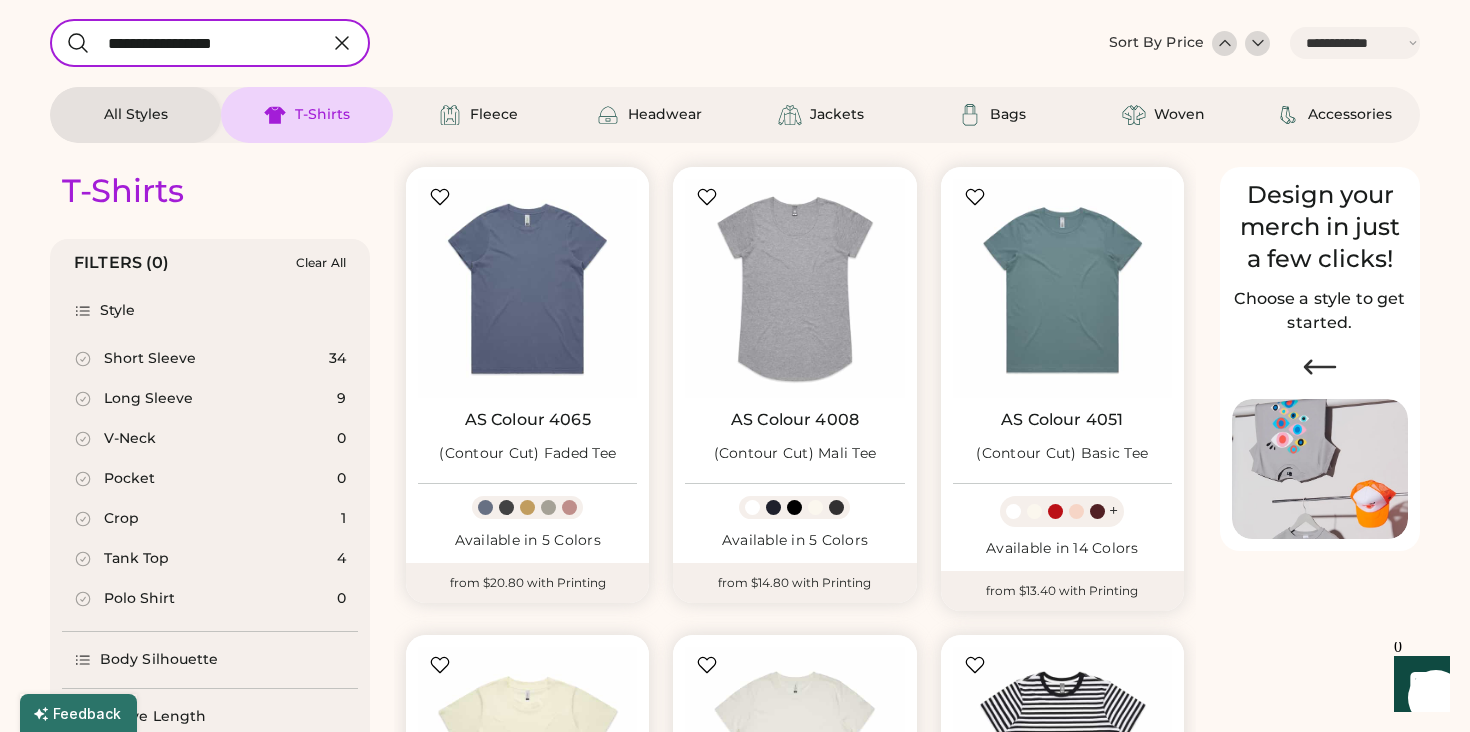 click on "Short Sleeve 34" at bounding box center (210, 359) 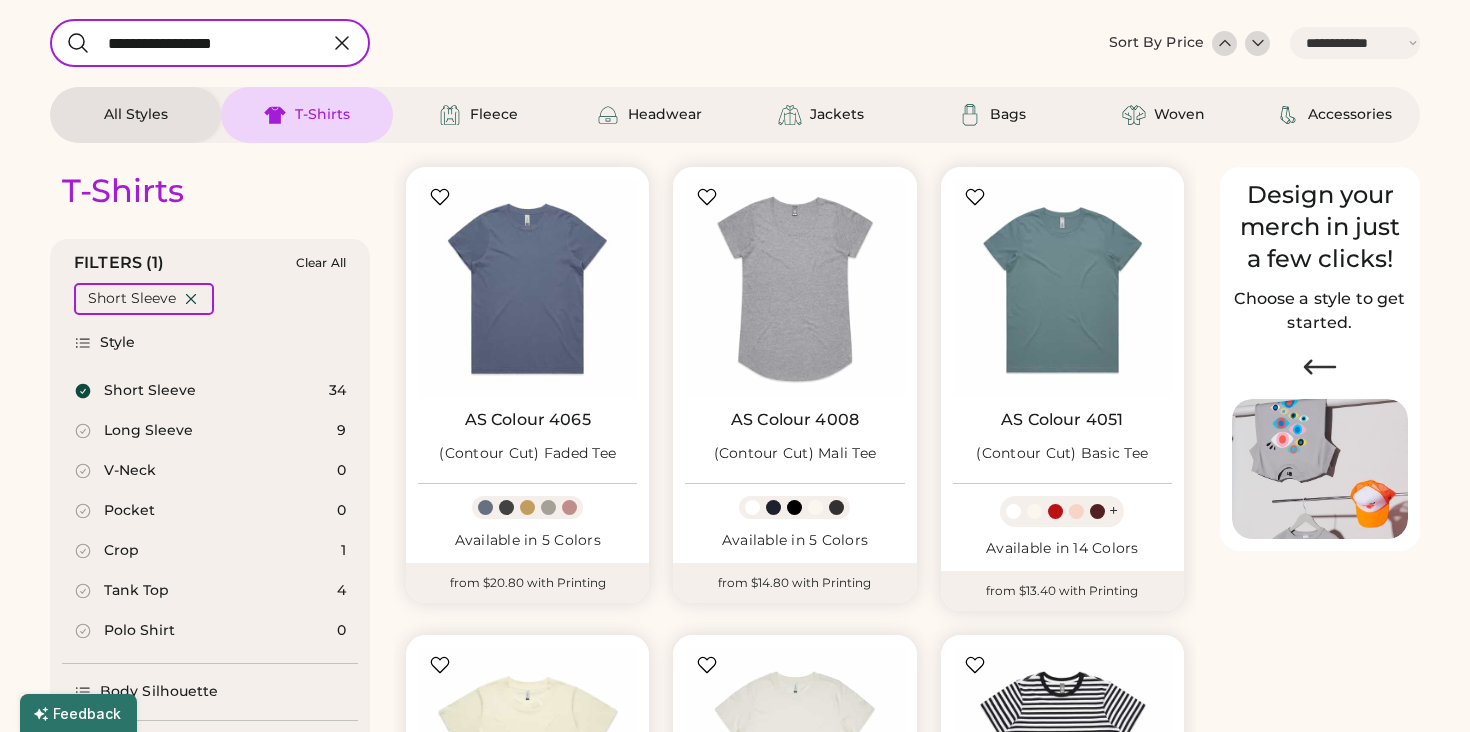 scroll, scrollTop: 0, scrollLeft: 0, axis: both 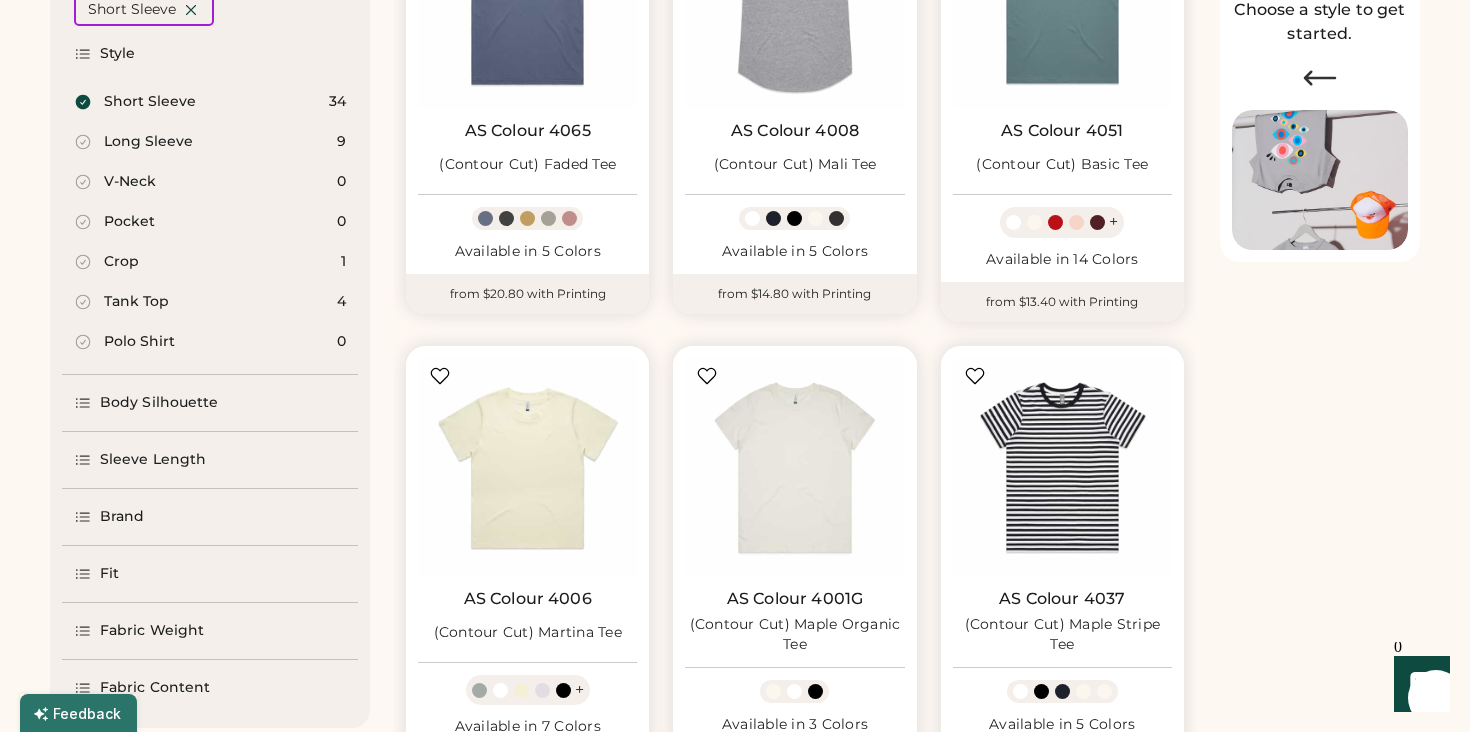 click on "Body Silhouette" at bounding box center [159, 403] 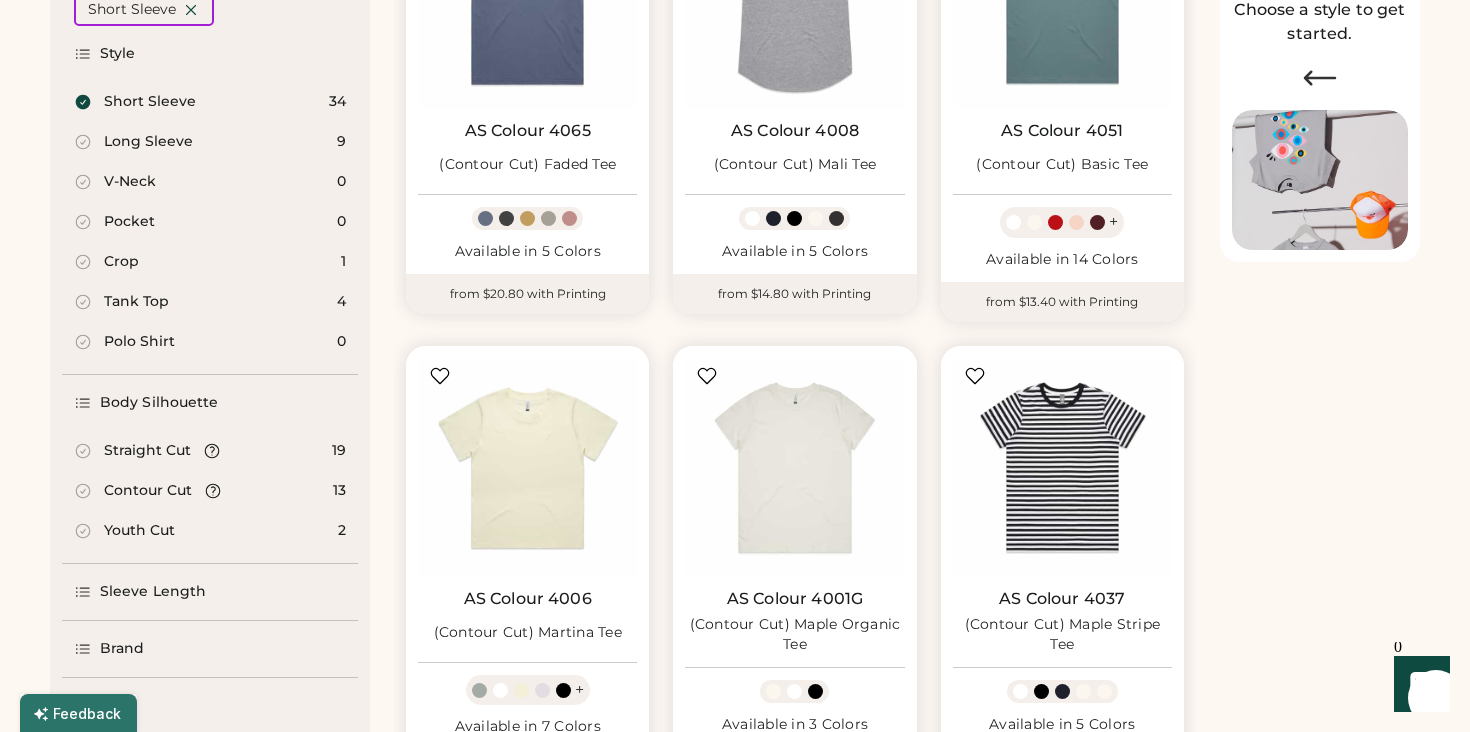 click on "Straight Cut" at bounding box center (147, 451) 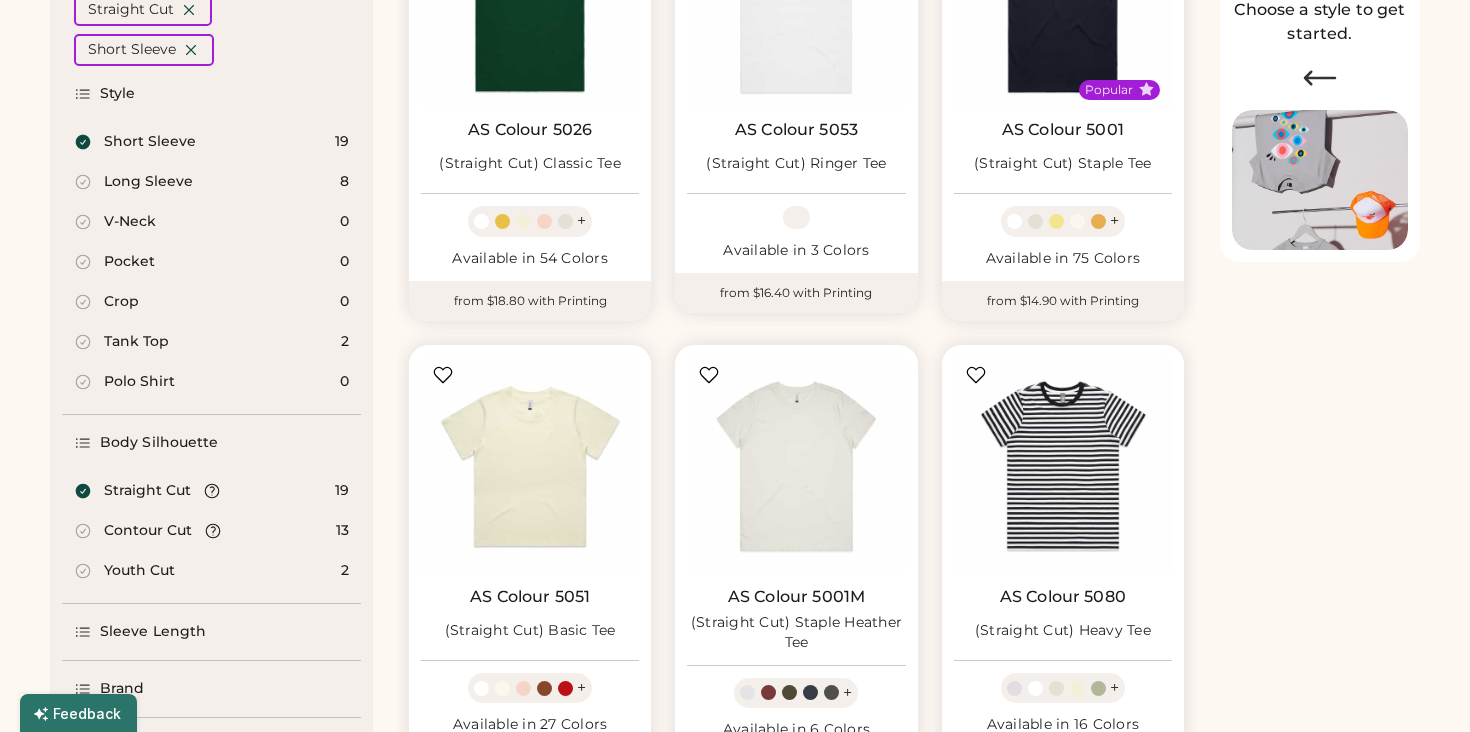 scroll, scrollTop: 0, scrollLeft: 0, axis: both 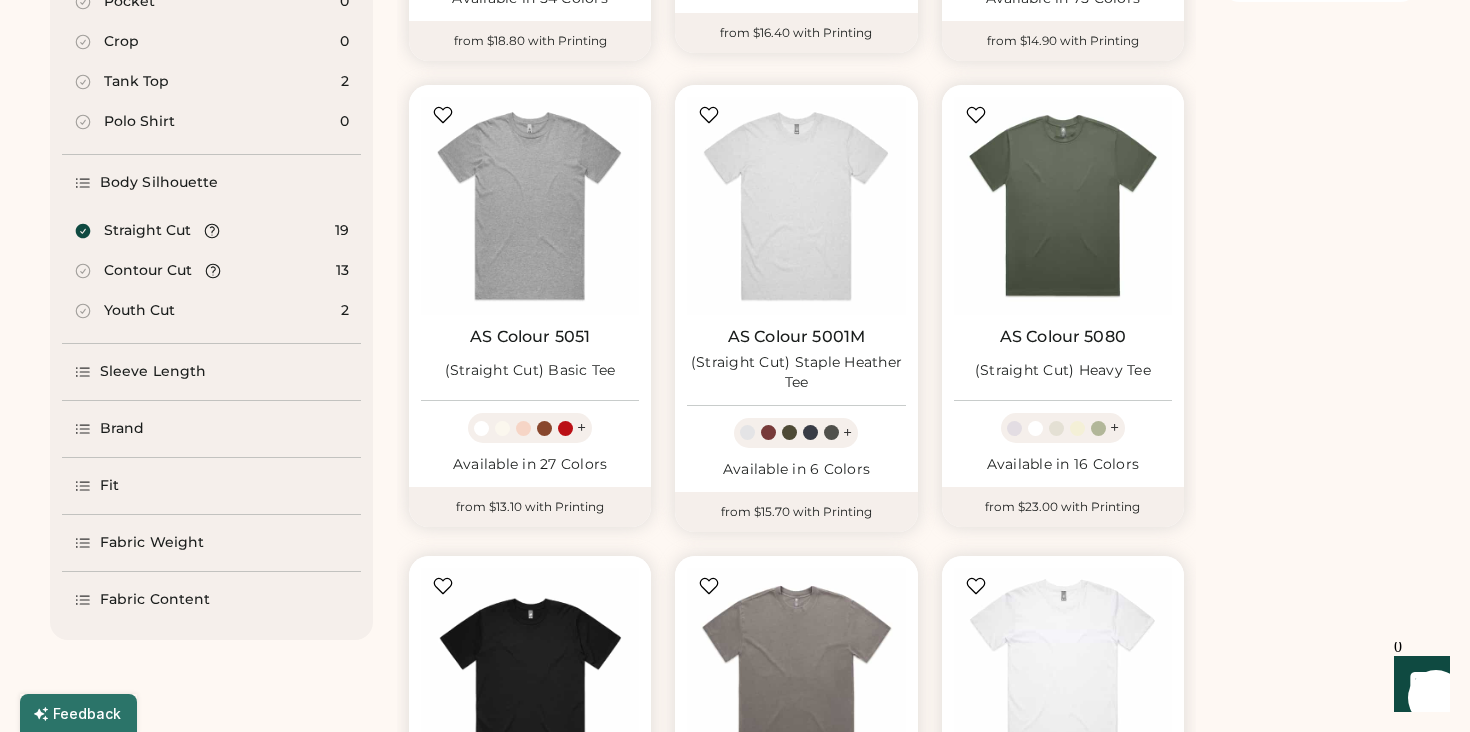 click on "Sleeve Length" at bounding box center [211, 372] 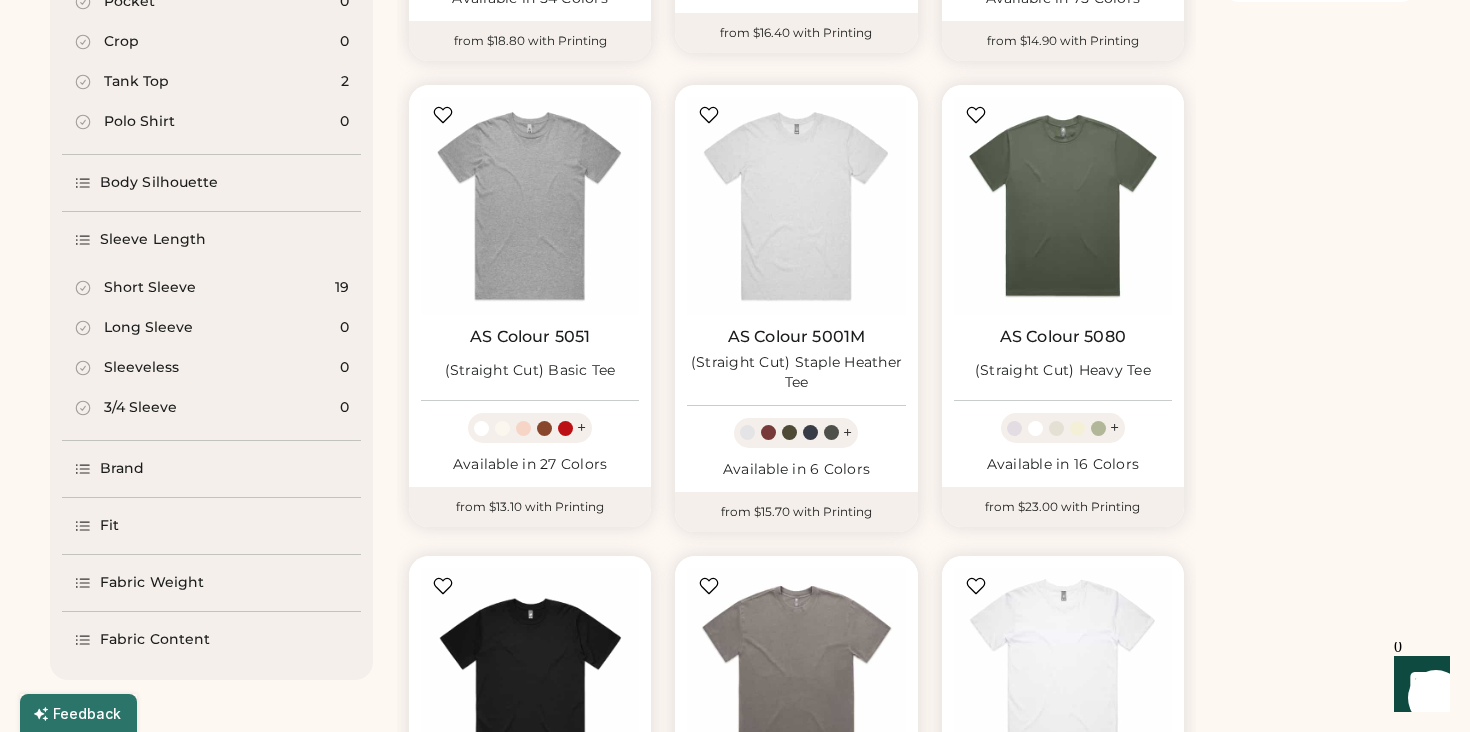 click on "Short Sleeve" at bounding box center [150, 288] 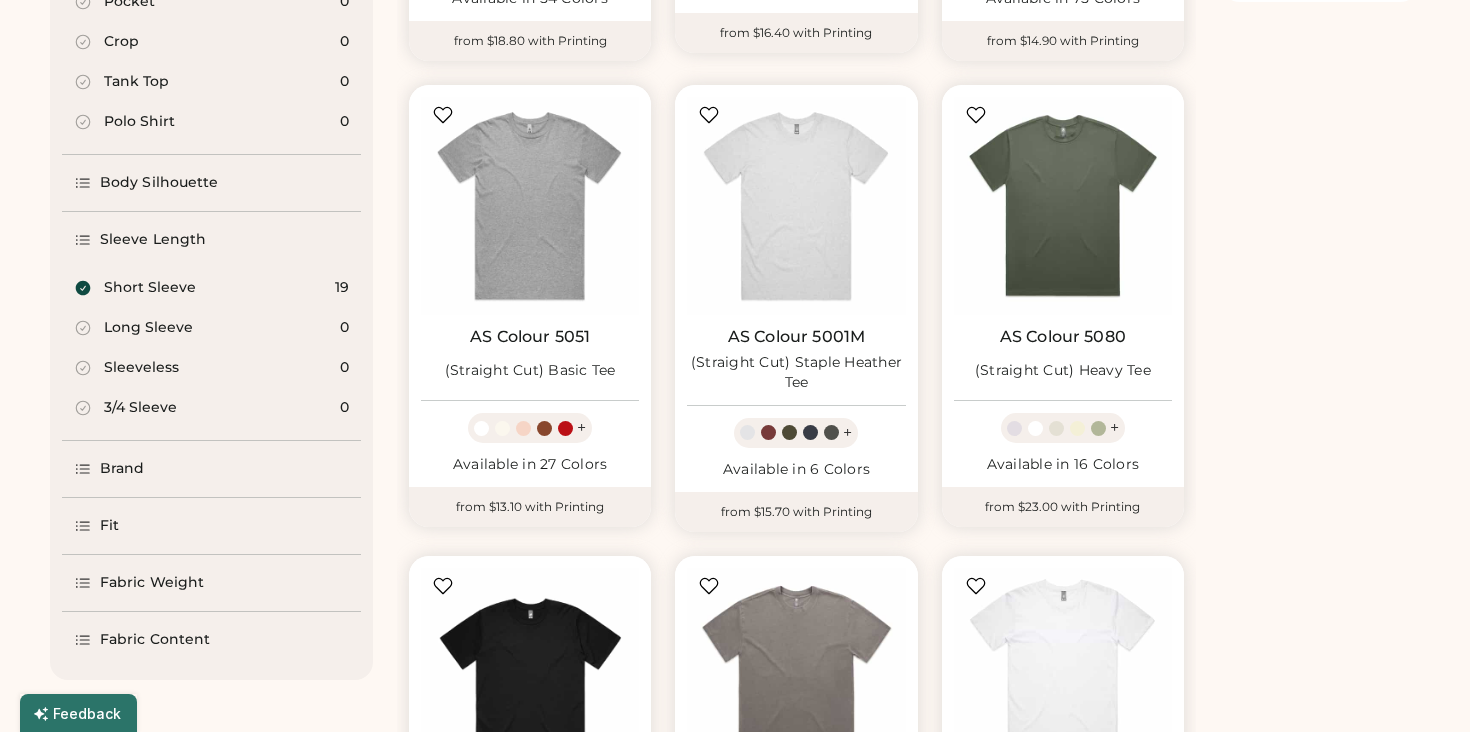 scroll, scrollTop: 0, scrollLeft: 0, axis: both 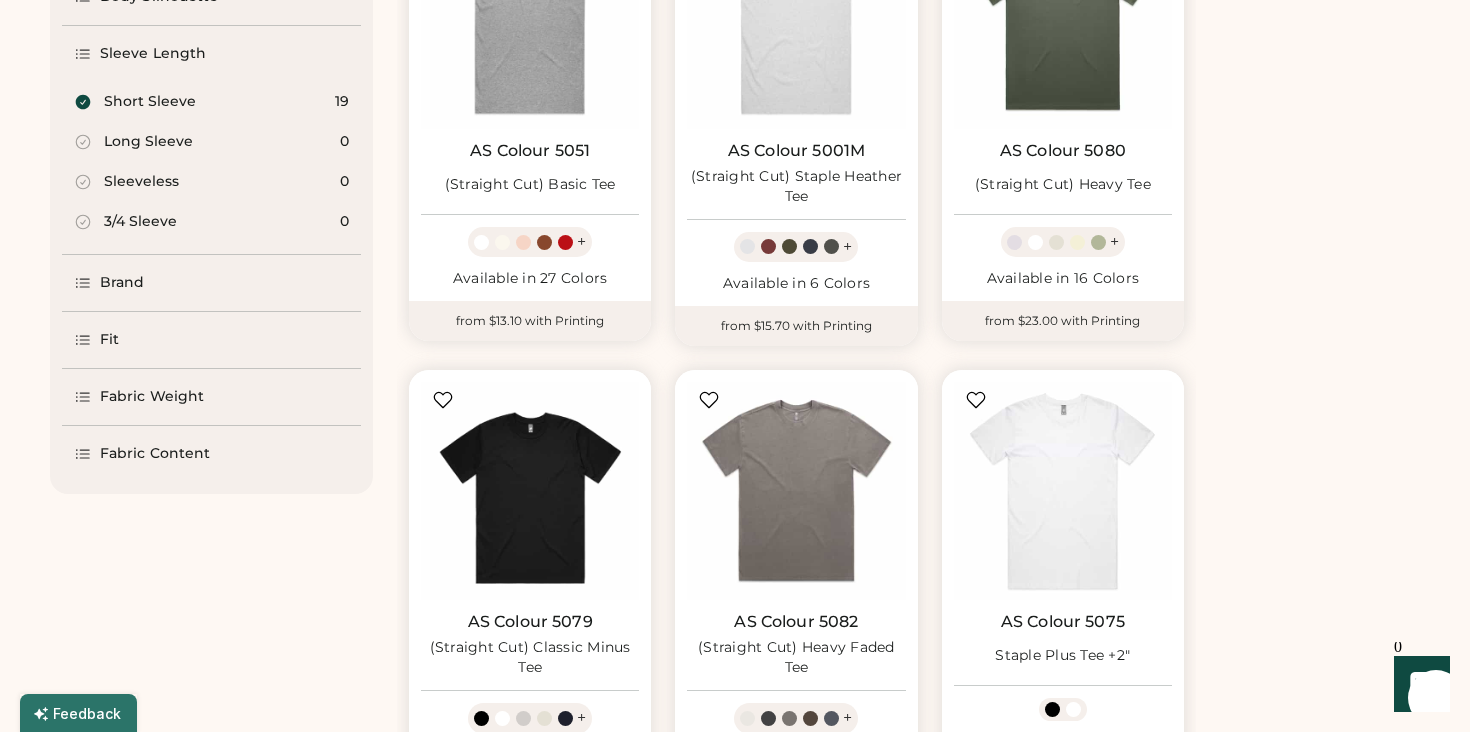 click on "Brand" at bounding box center [211, 283] 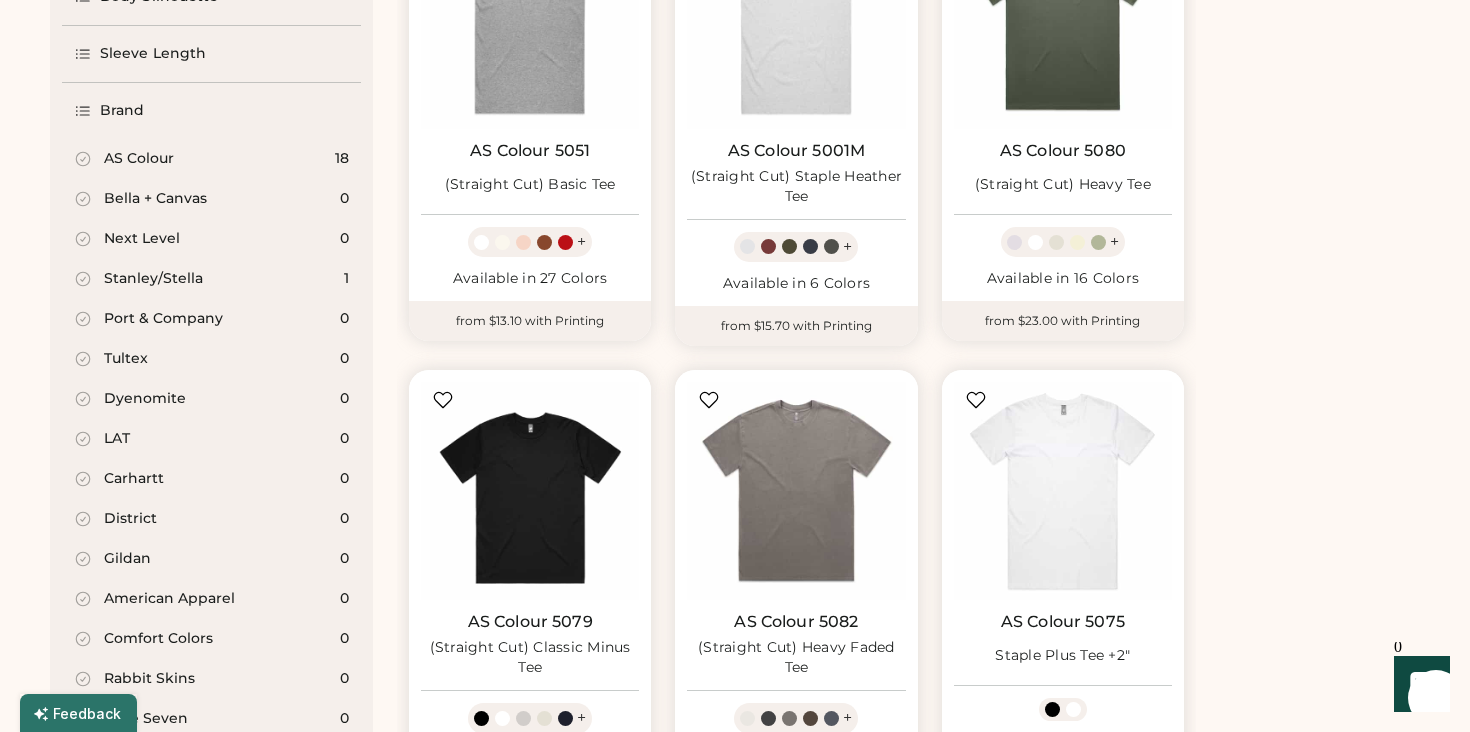 click on "AS Colour" at bounding box center (139, 159) 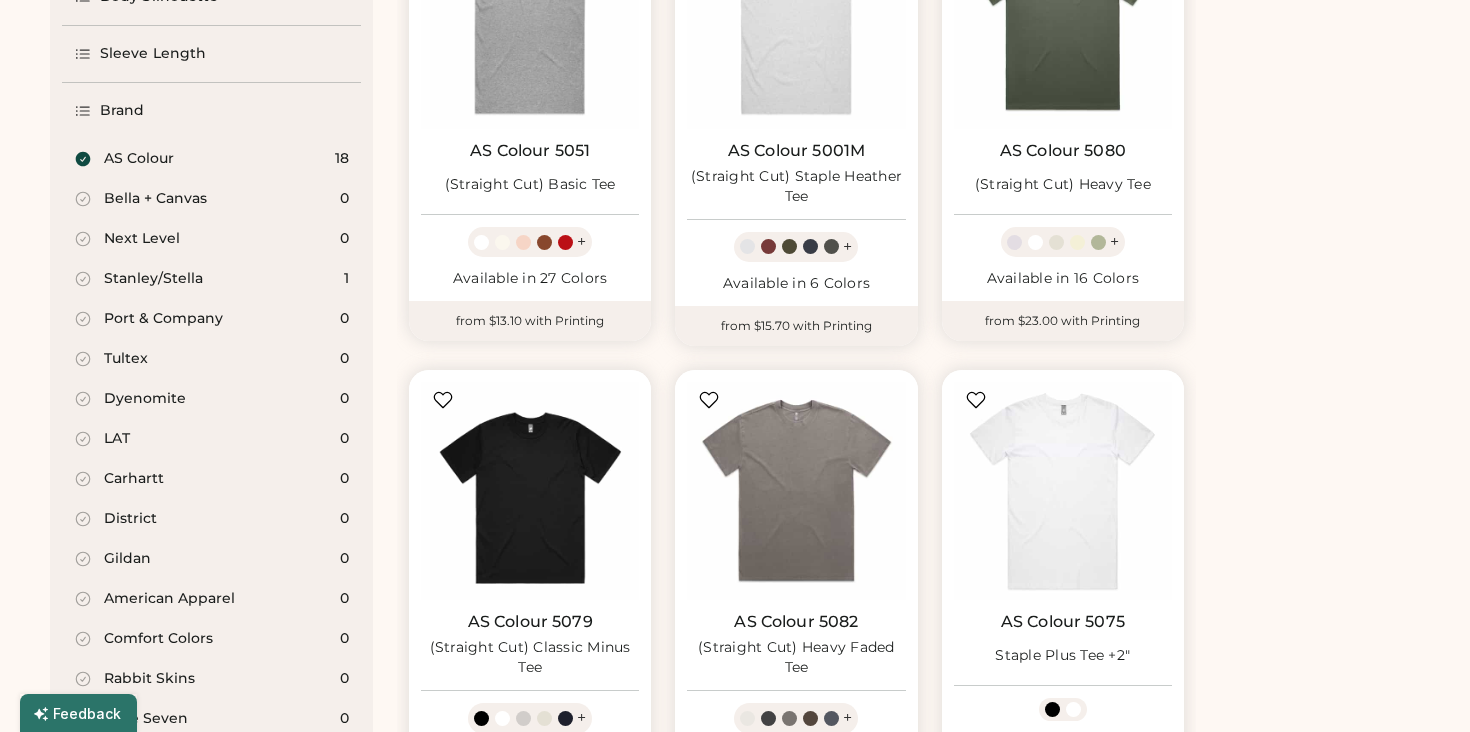 scroll, scrollTop: 0, scrollLeft: 0, axis: both 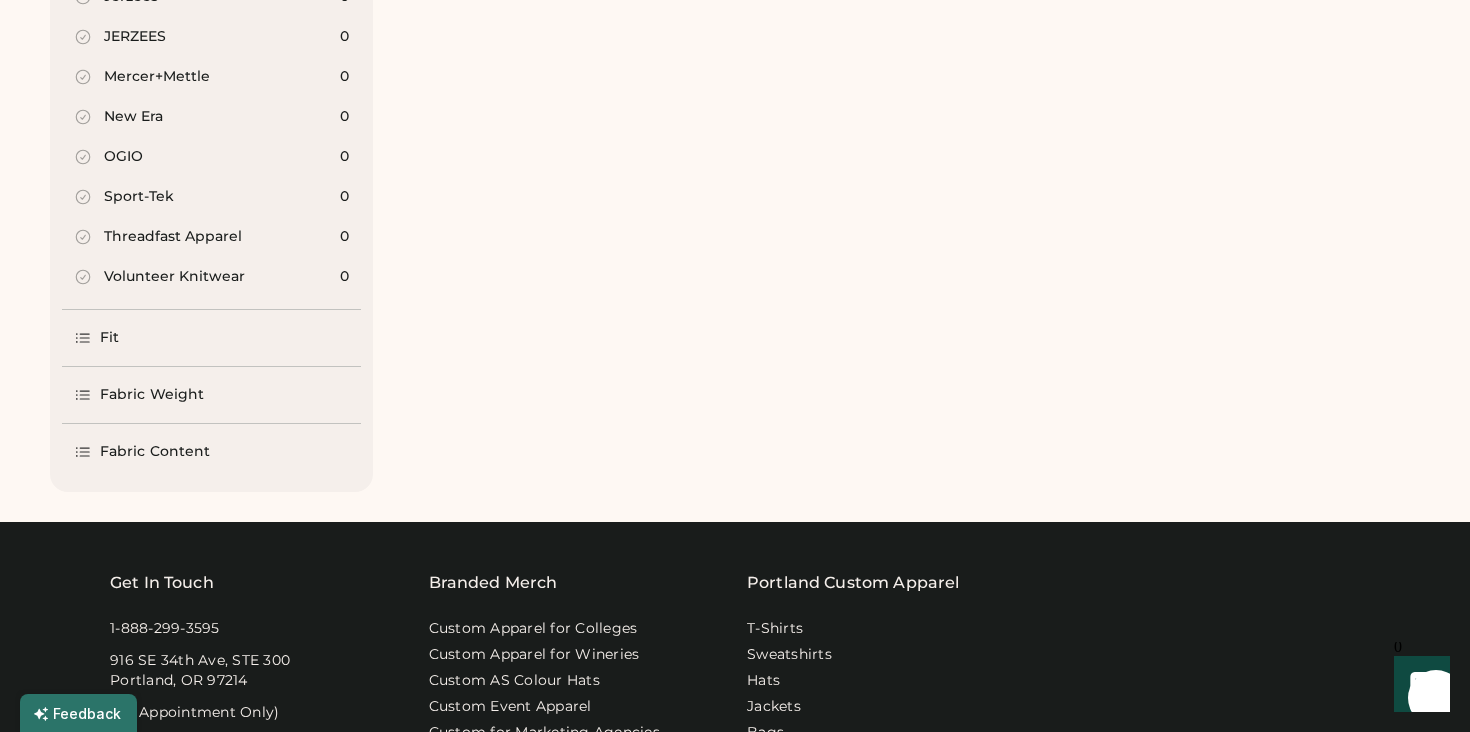 click on "Fabric Weight" at bounding box center [152, 395] 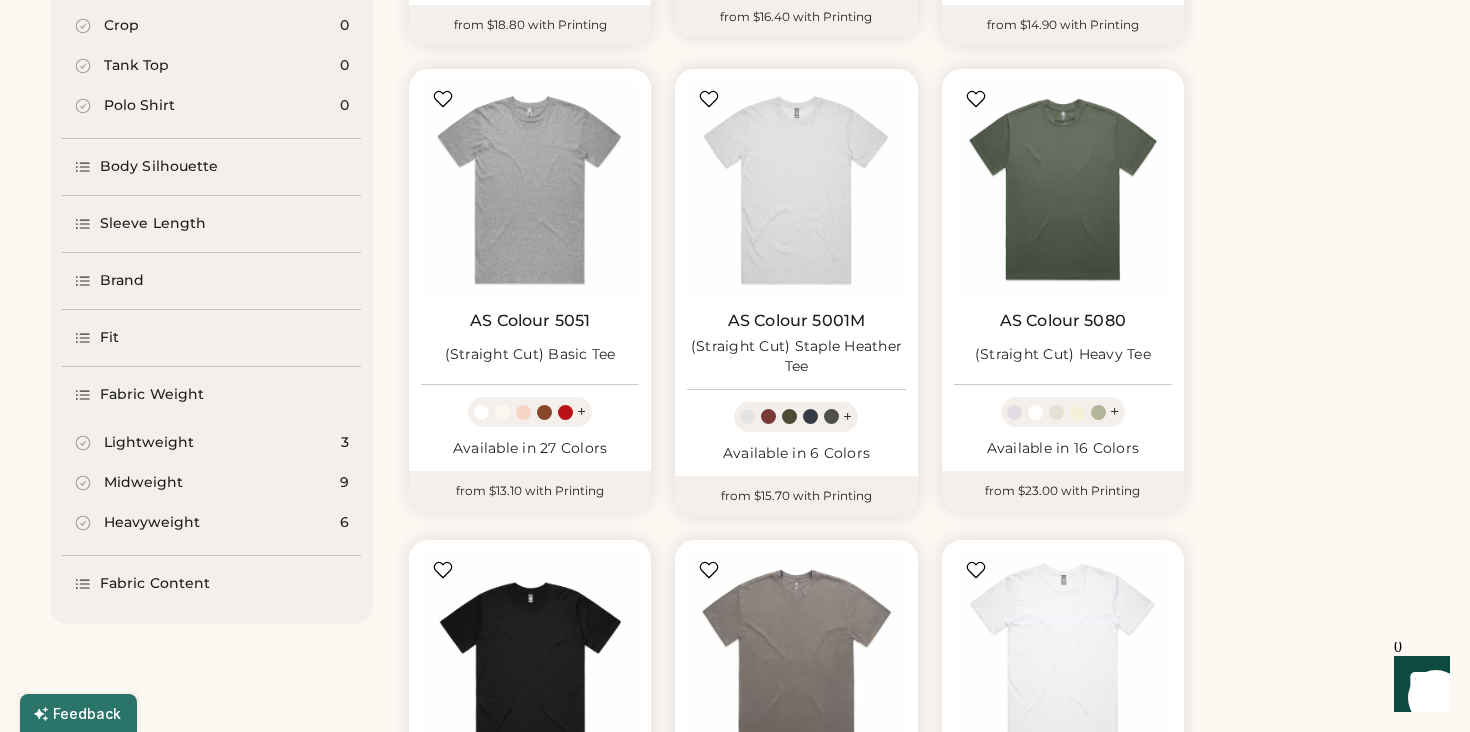 click on "Midweight" at bounding box center [143, 483] 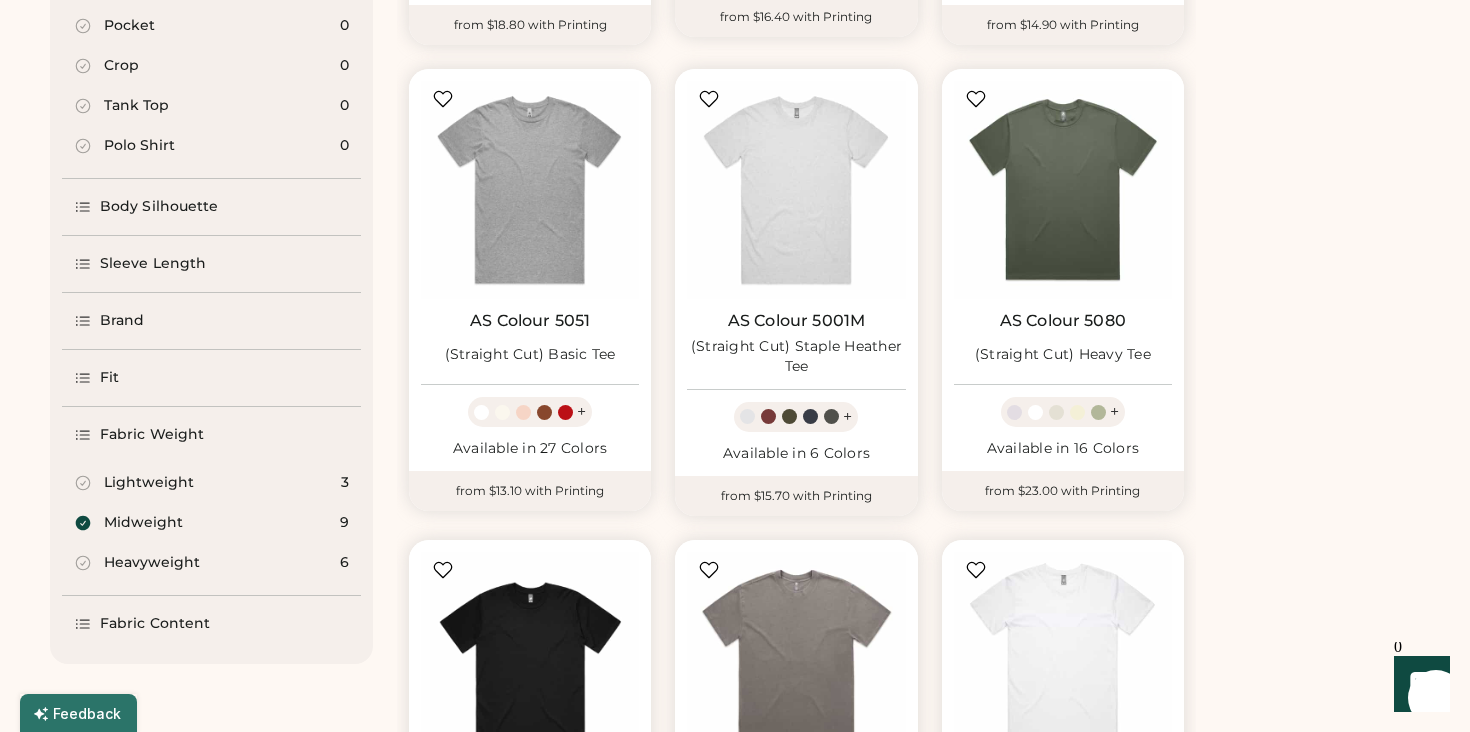 scroll, scrollTop: 685, scrollLeft: 0, axis: vertical 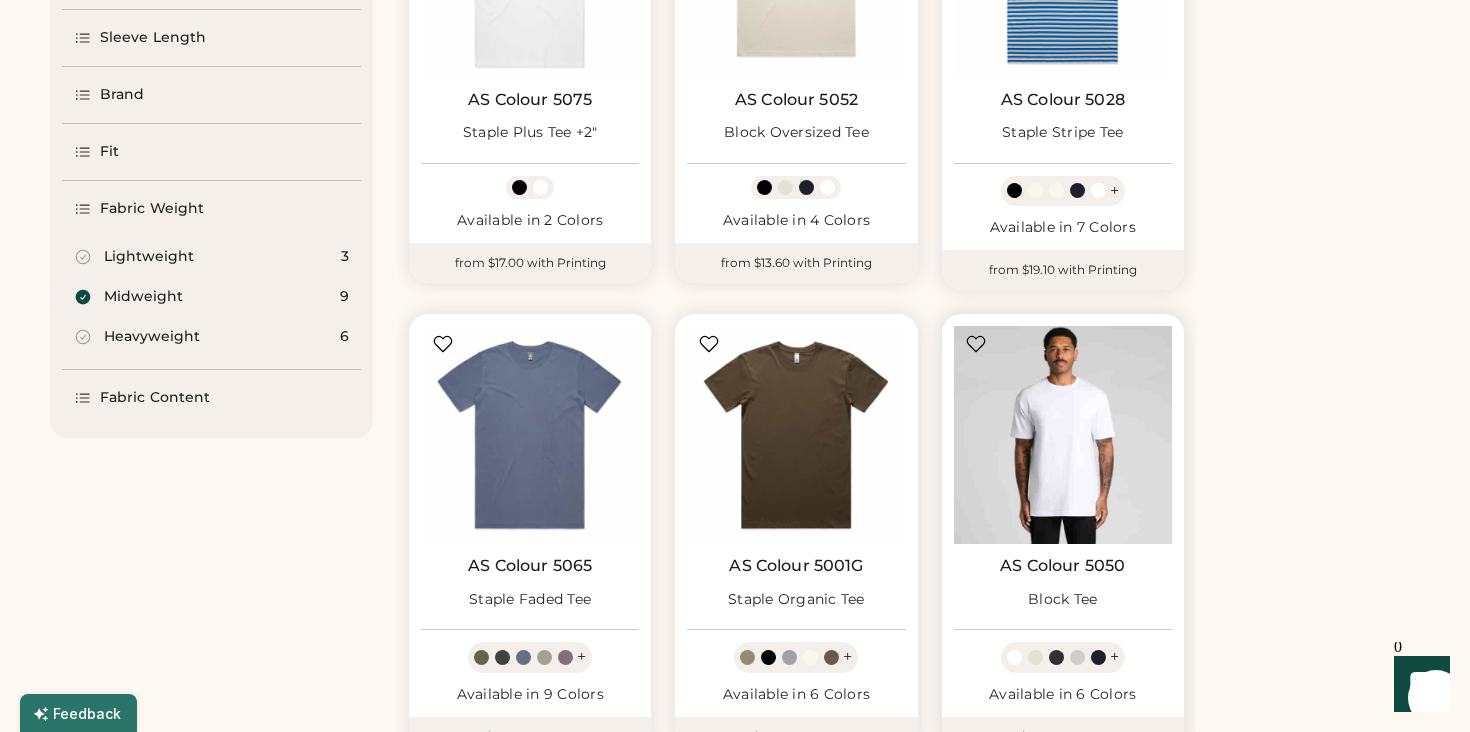 click at bounding box center (1063, 435) 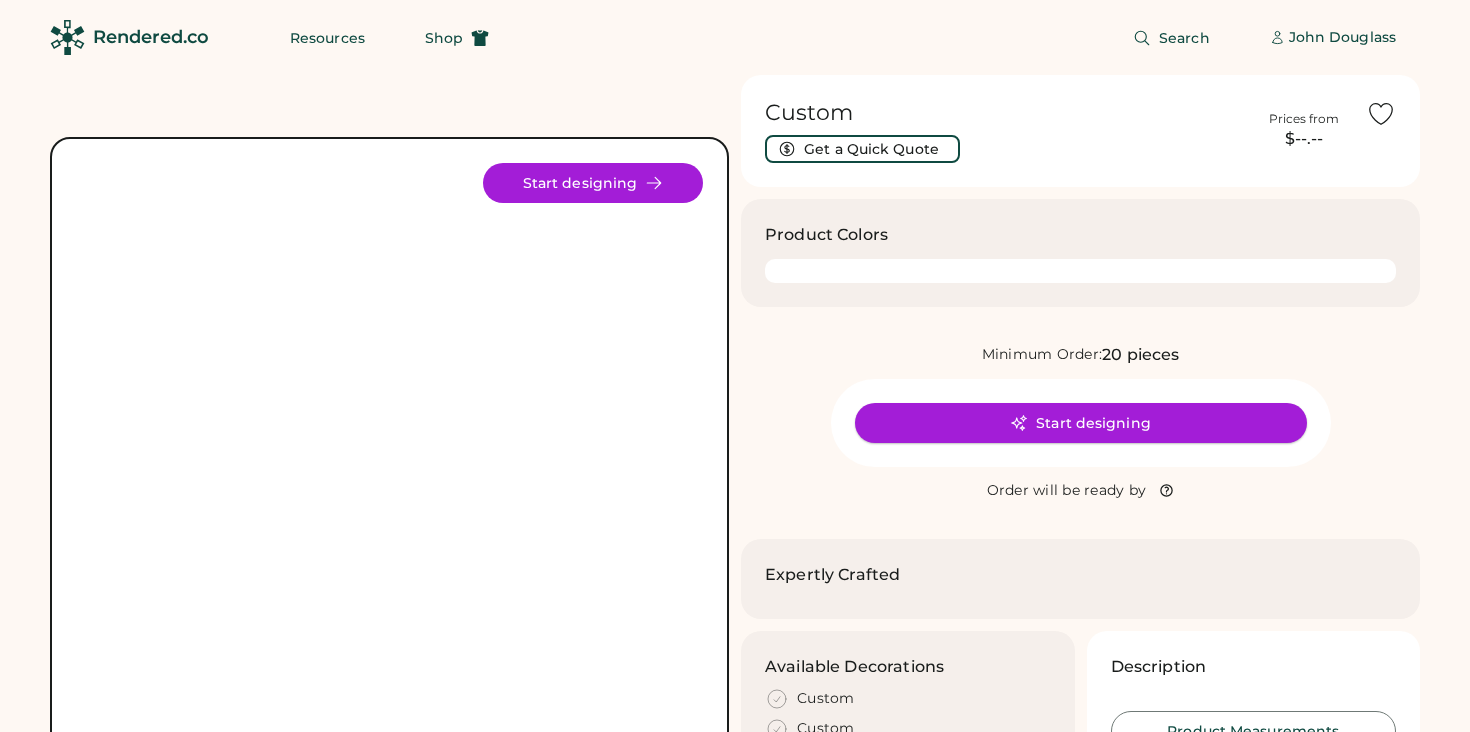 scroll, scrollTop: 0, scrollLeft: 0, axis: both 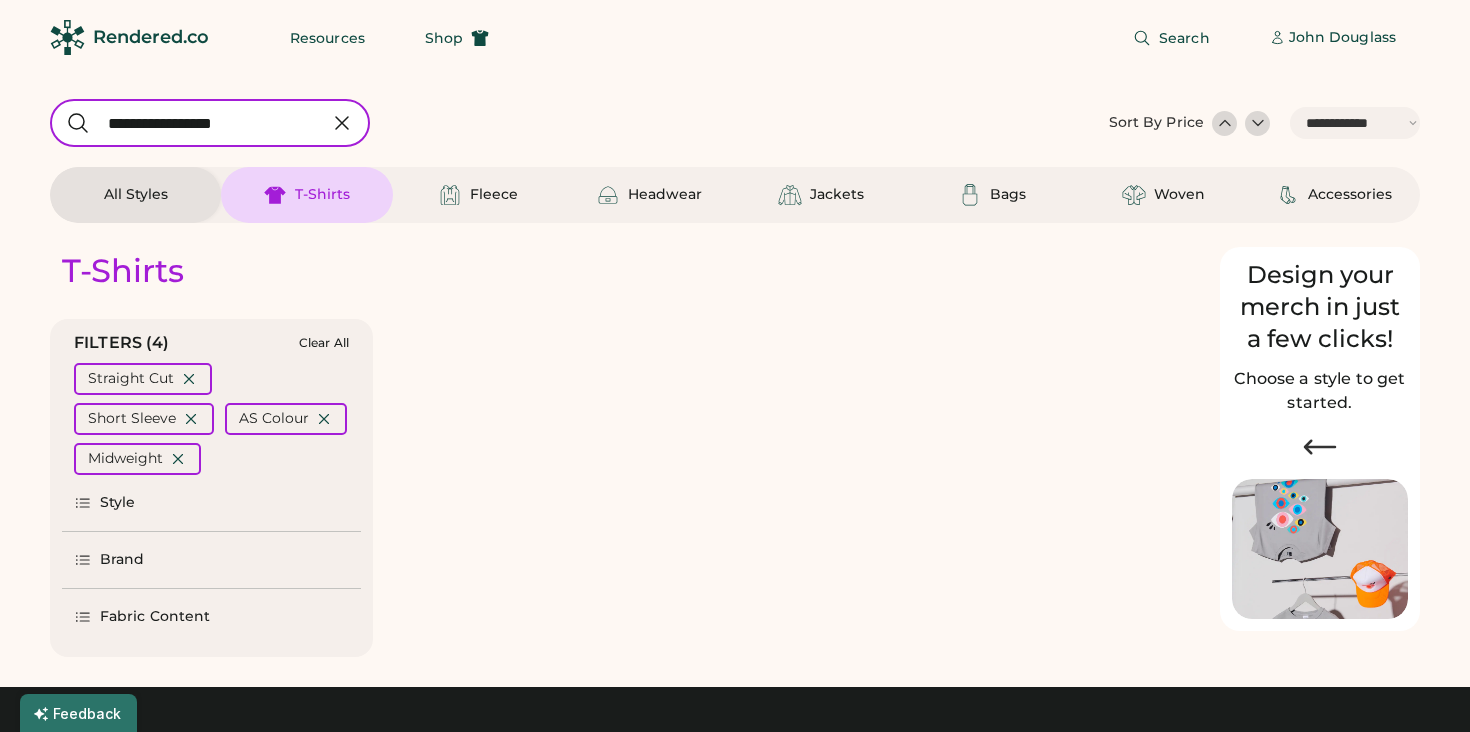 select on "*****" 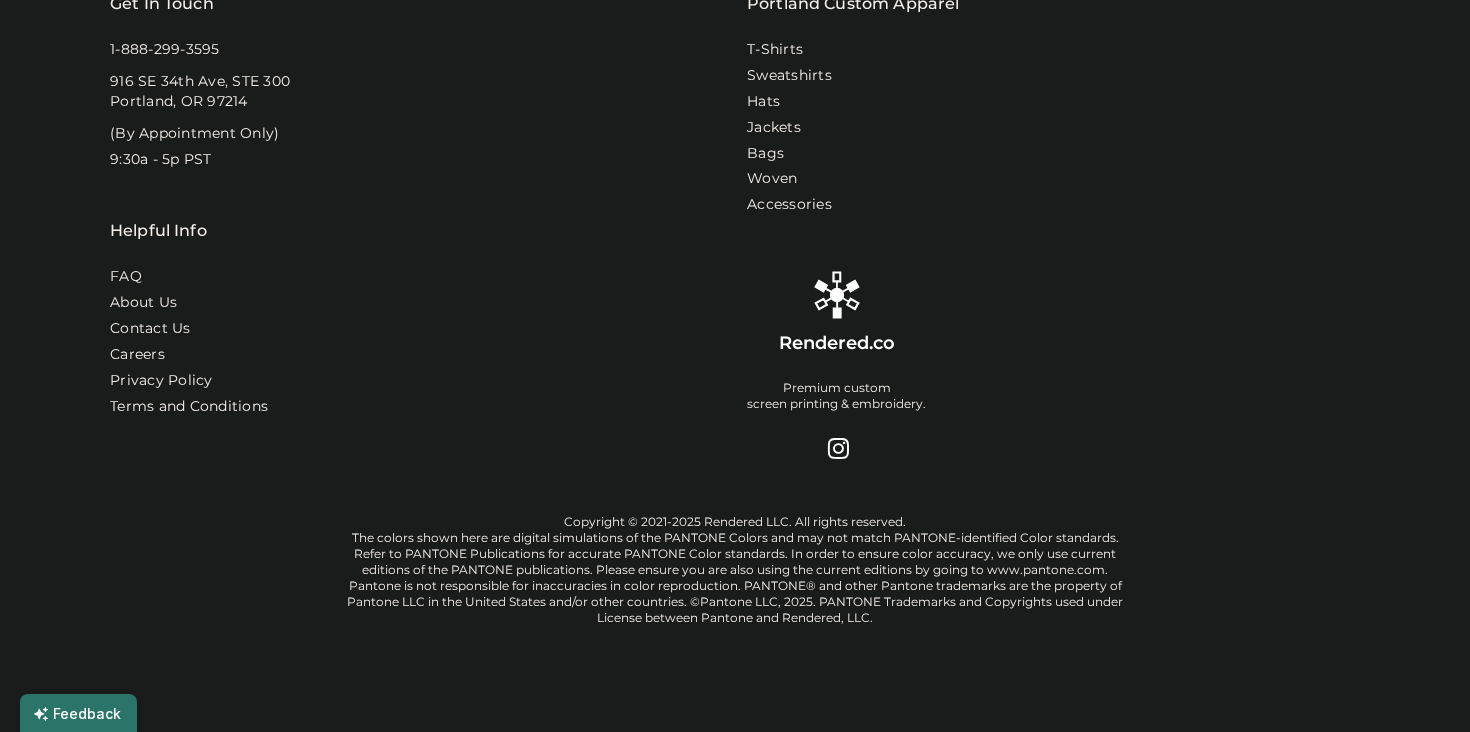 scroll, scrollTop: 0, scrollLeft: 0, axis: both 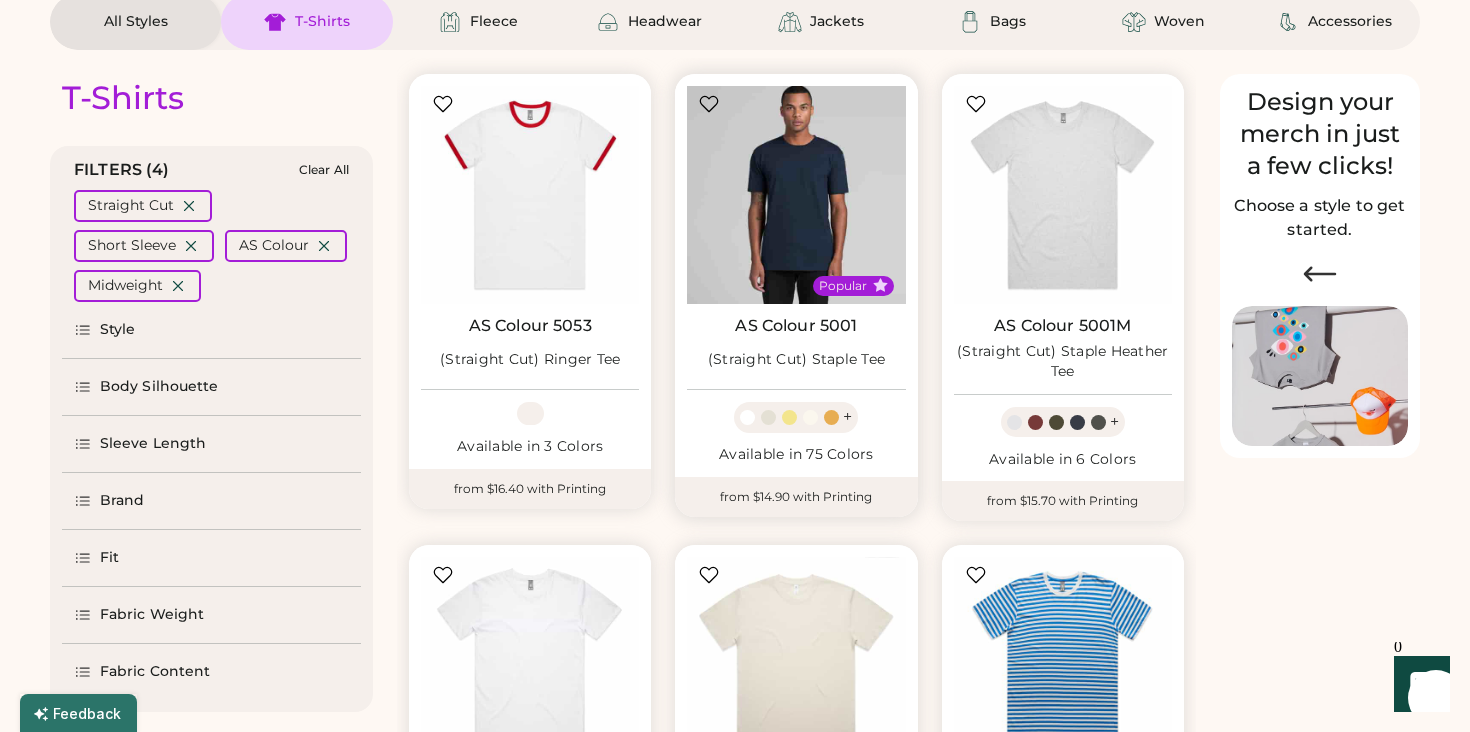 click at bounding box center (796, 195) 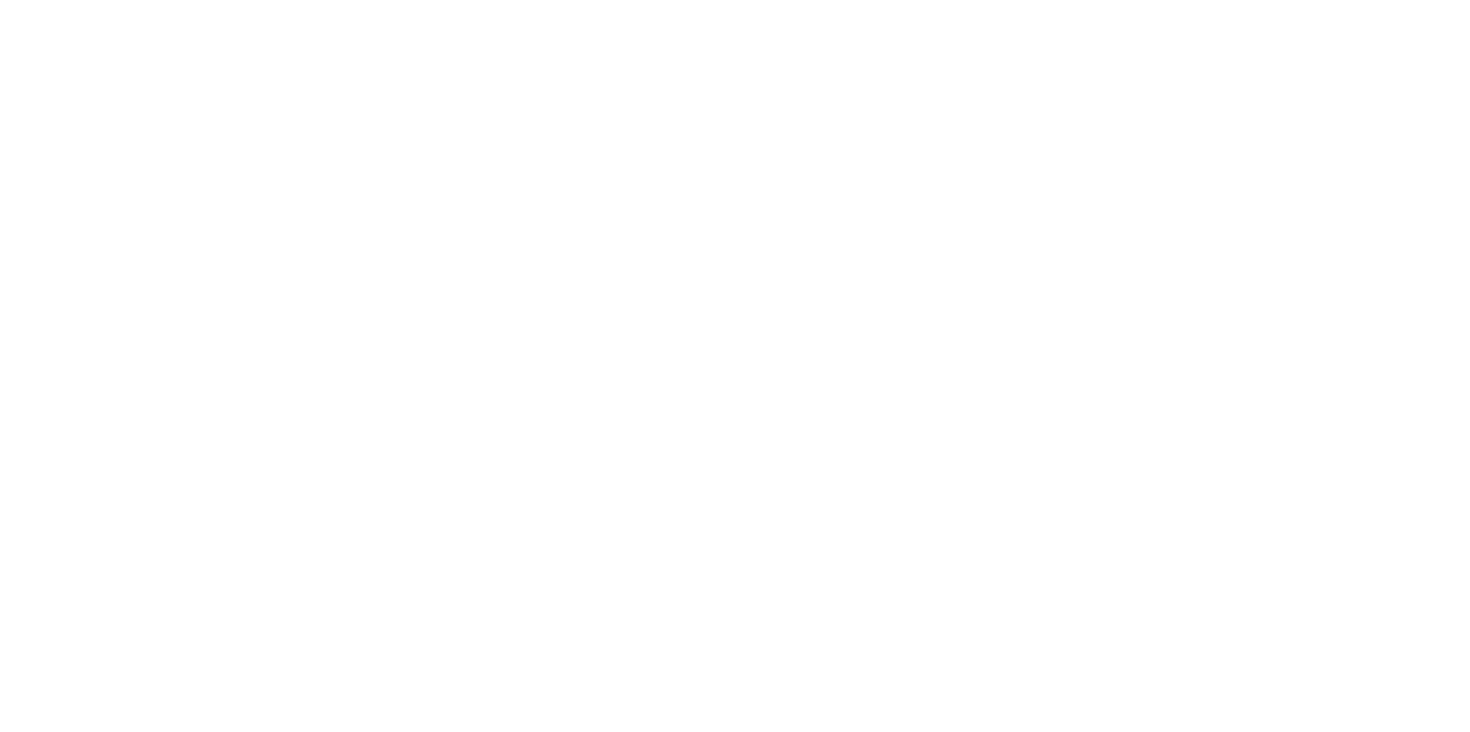 scroll, scrollTop: 0, scrollLeft: 0, axis: both 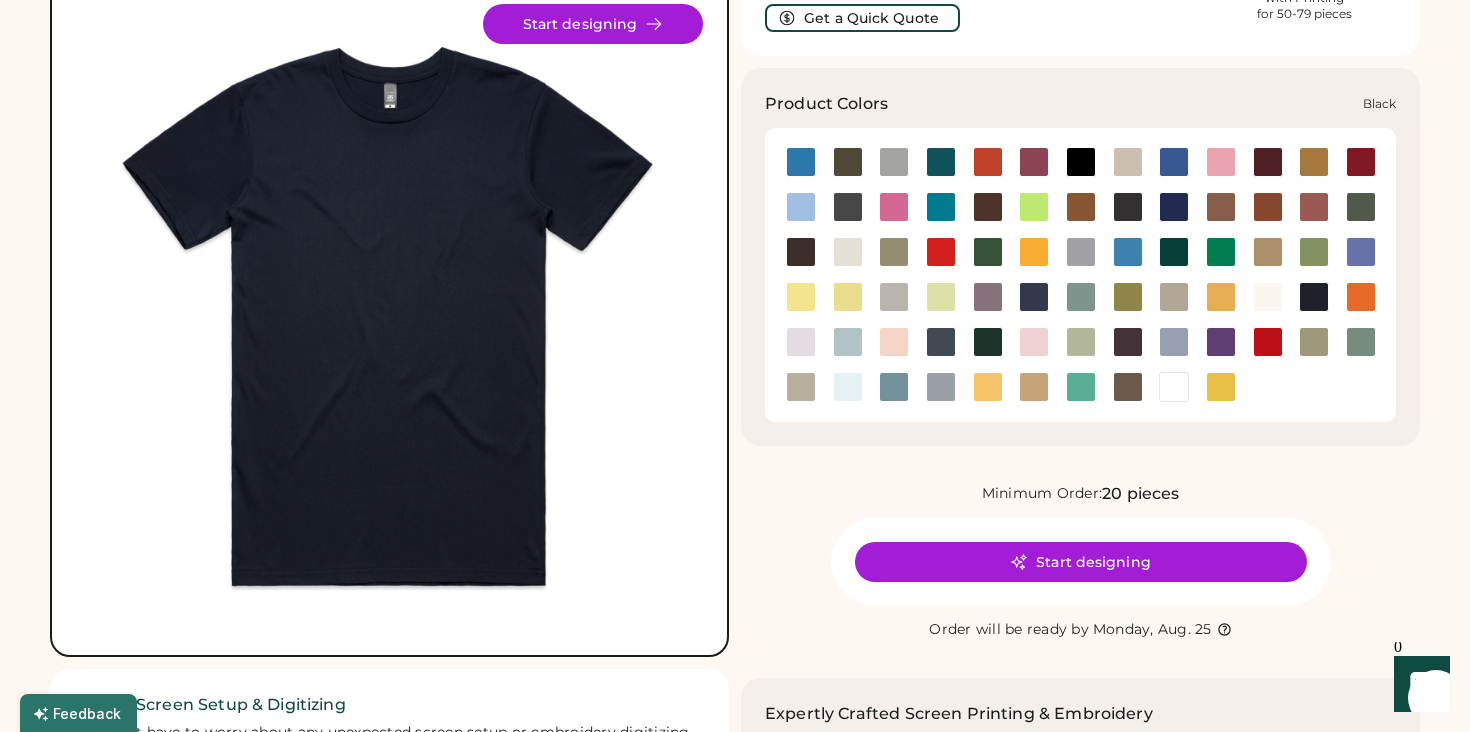click at bounding box center (1081, 162) 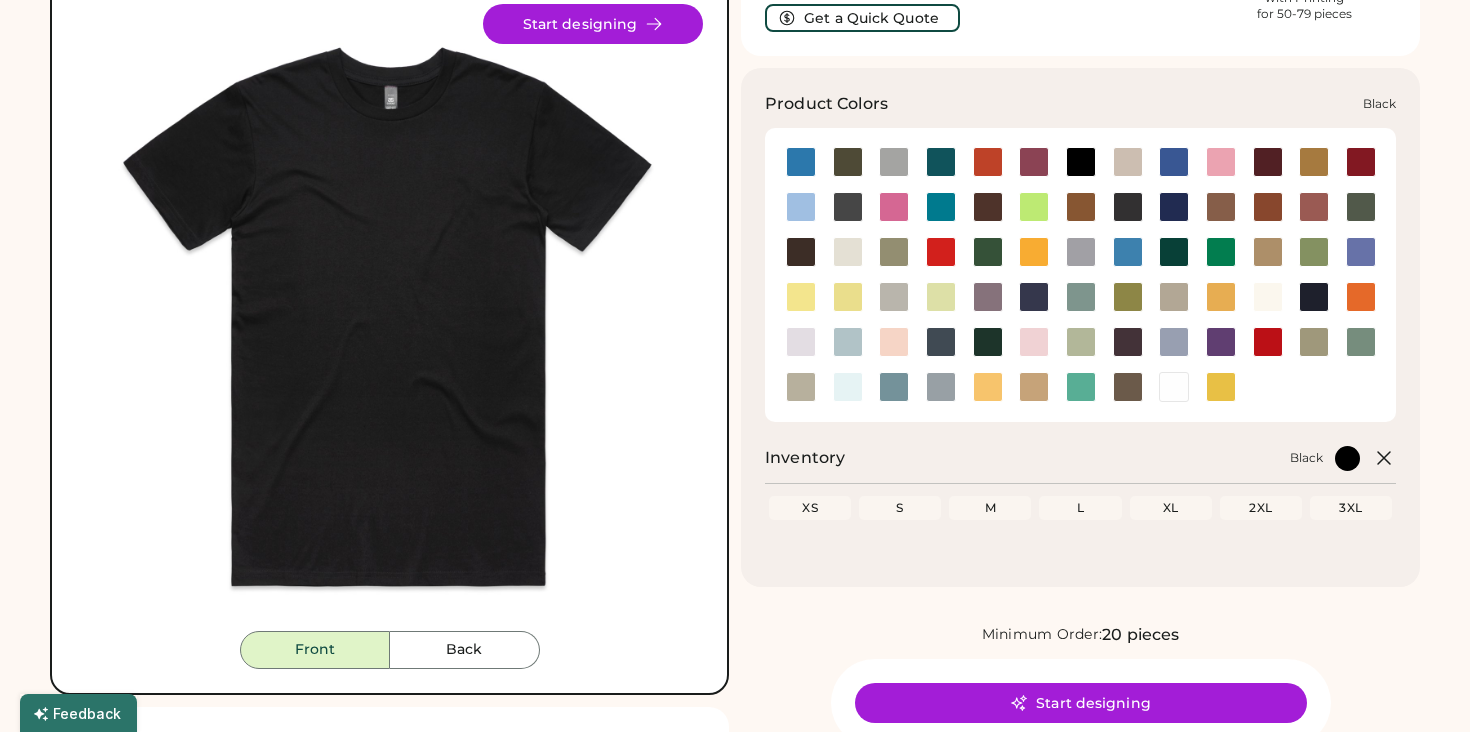 scroll, scrollTop: 0, scrollLeft: 0, axis: both 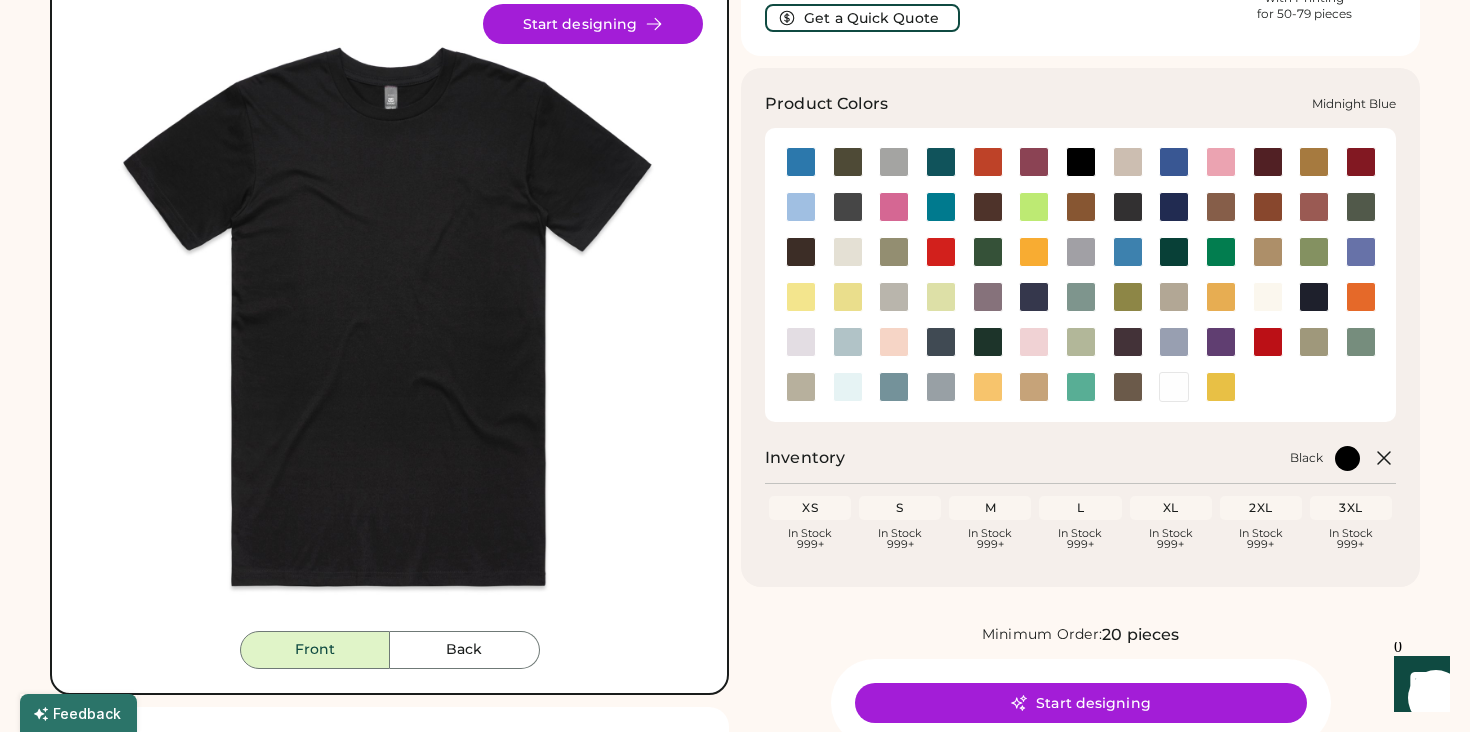 click at bounding box center (1034, 297) 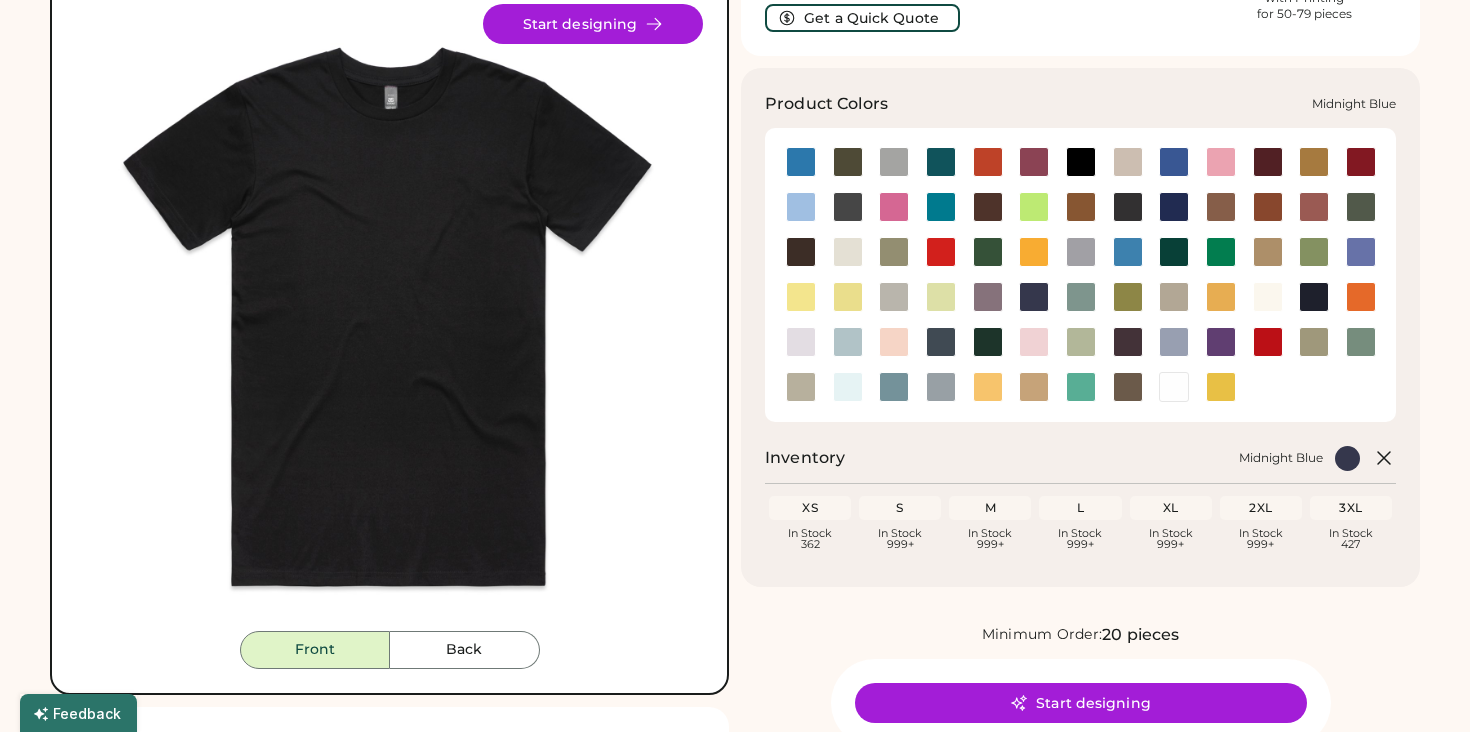 scroll, scrollTop: 0, scrollLeft: 0, axis: both 